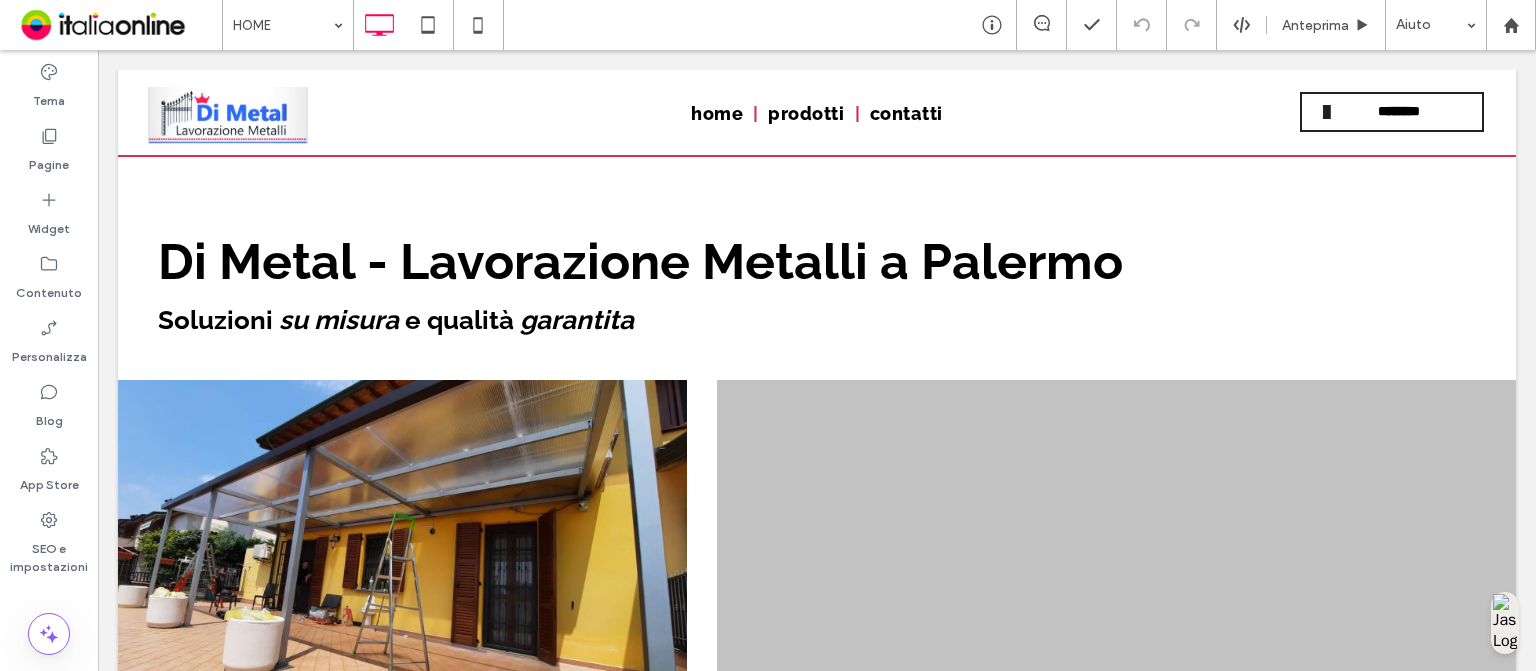 scroll, scrollTop: 520, scrollLeft: 0, axis: vertical 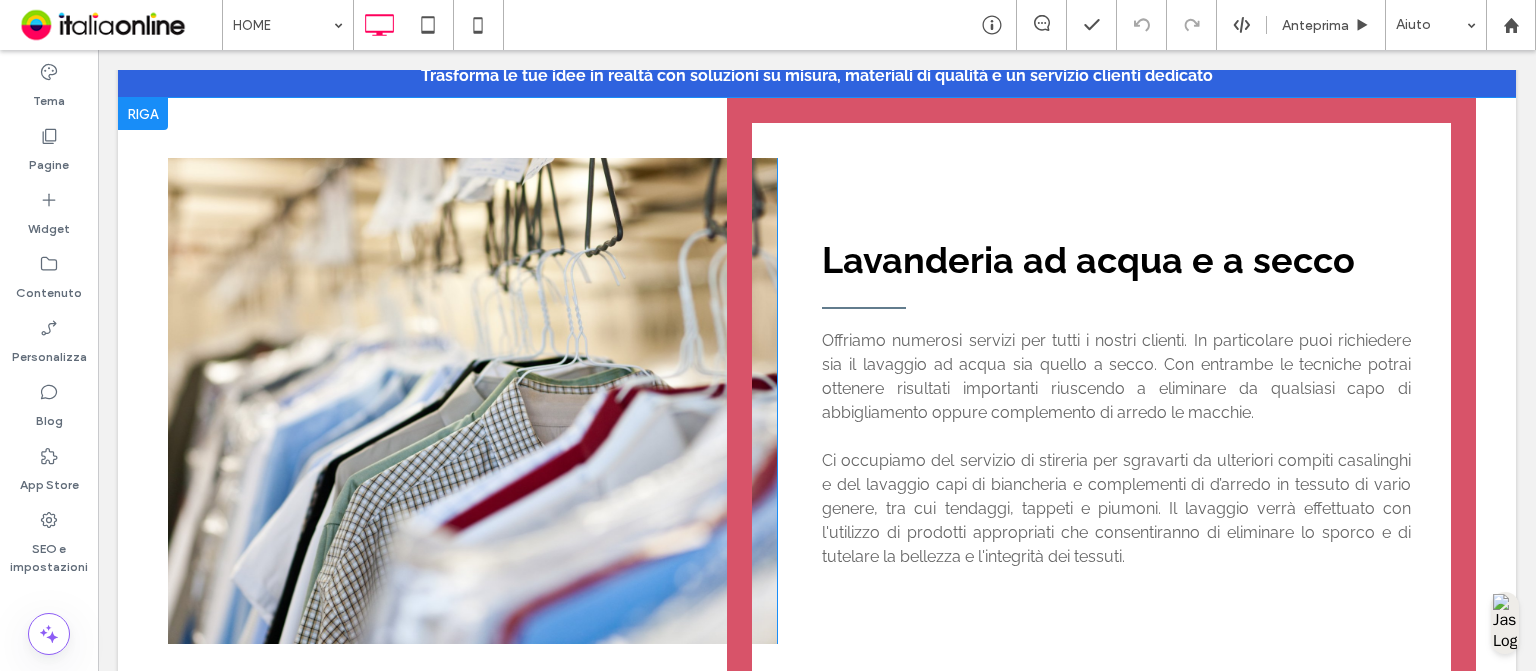 click on "Lavanderia ad acqua e a secco
Offriamo numerosi servizi per tutti i nostri clienti. In particolare puoi richiedere sia il lavaggio ad acqua sia quello a secco. Con entrambe le tecniche potrai ottenere risultati importanti riuscendo a eliminare da qualsiasi capo di abbigliamento oppure complemento di arredo le macchie.
﻿ Ci occupiamo del servizio di stireria per sgravarti da ulteriori compiti casalinghi e del lavaggio capi di biancheria e complementi di d’arredo in tessuto di vario genere, tra cui tendaggi, tappeti e piumoni. Il lavaggio verrà effettuato con l'utilizzo di prodotti appropriati che consentiranno di eliminare lo sporco e di tutelare la bellezza e l'integrità dei tessuti.  Click To Paste" at bounding box center (1101, 401) 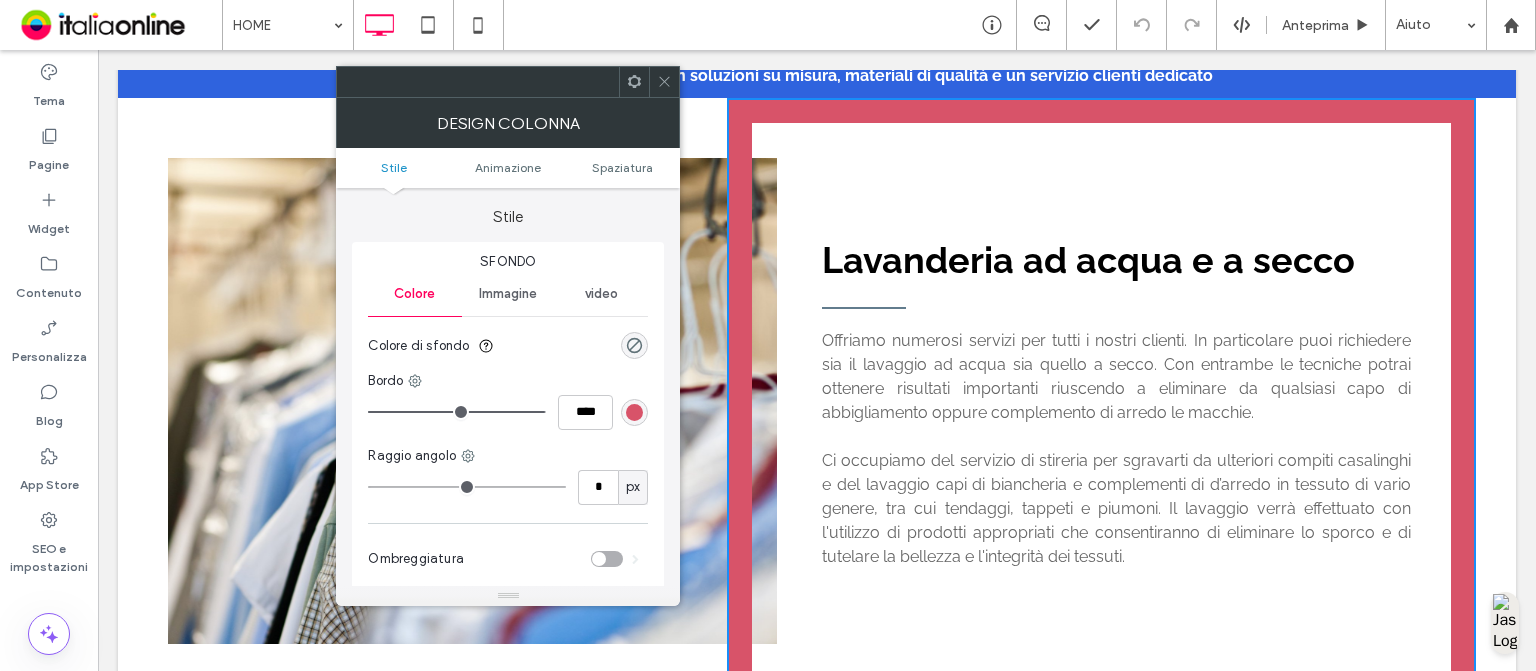 type on "**" 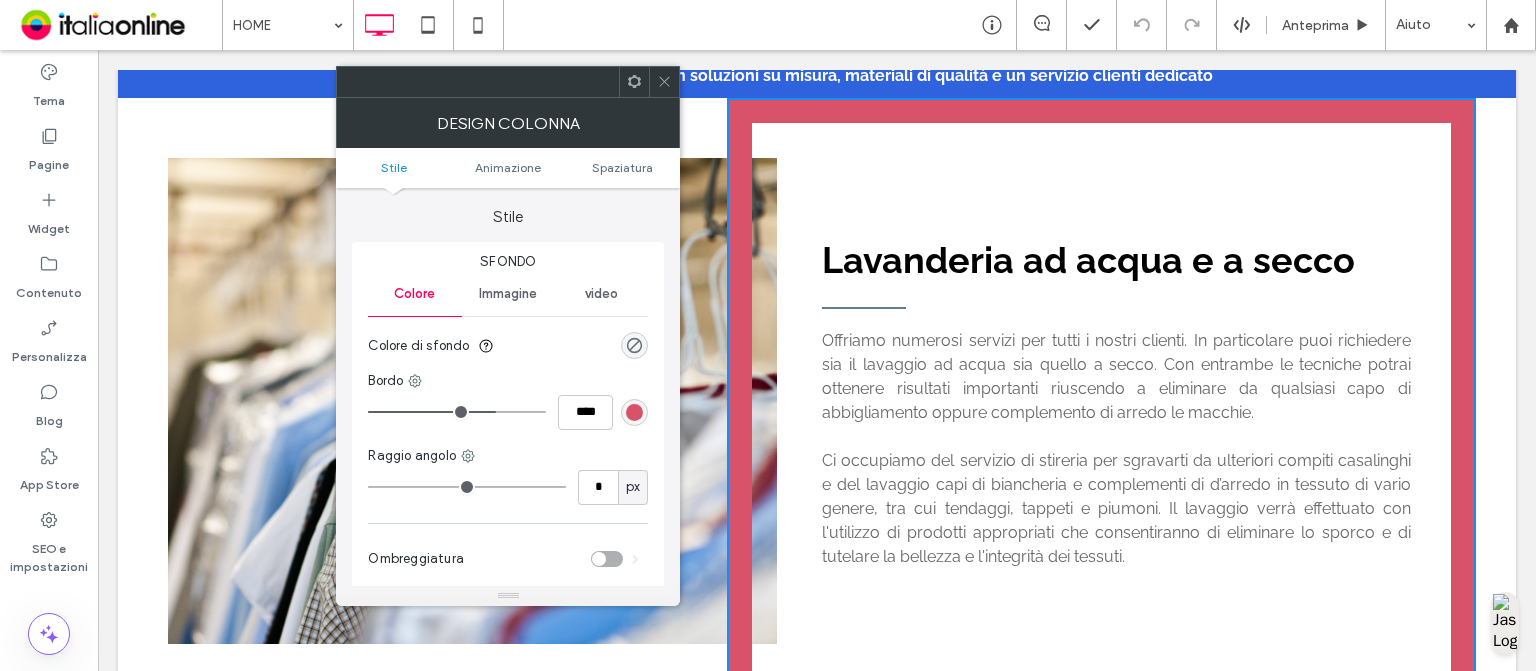 click at bounding box center (457, 412) 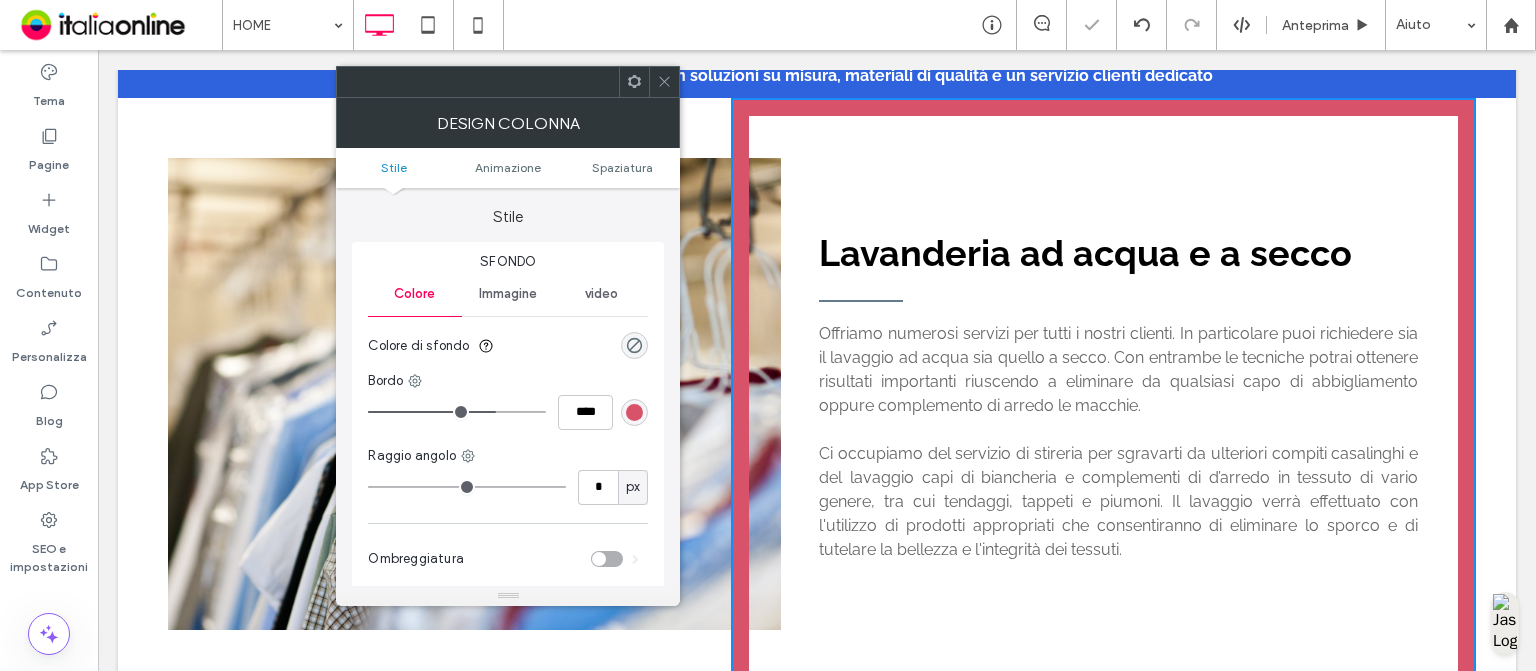 click at bounding box center (457, 412) 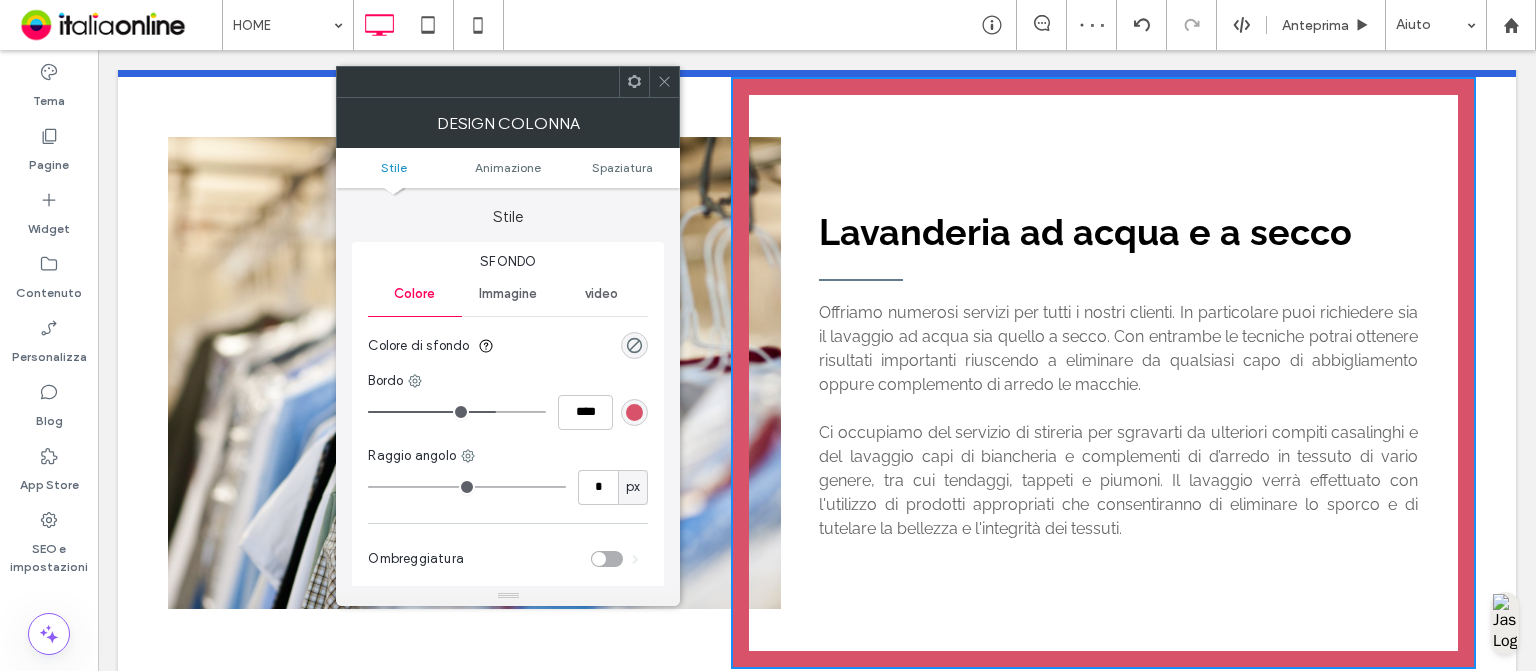scroll, scrollTop: 698, scrollLeft: 0, axis: vertical 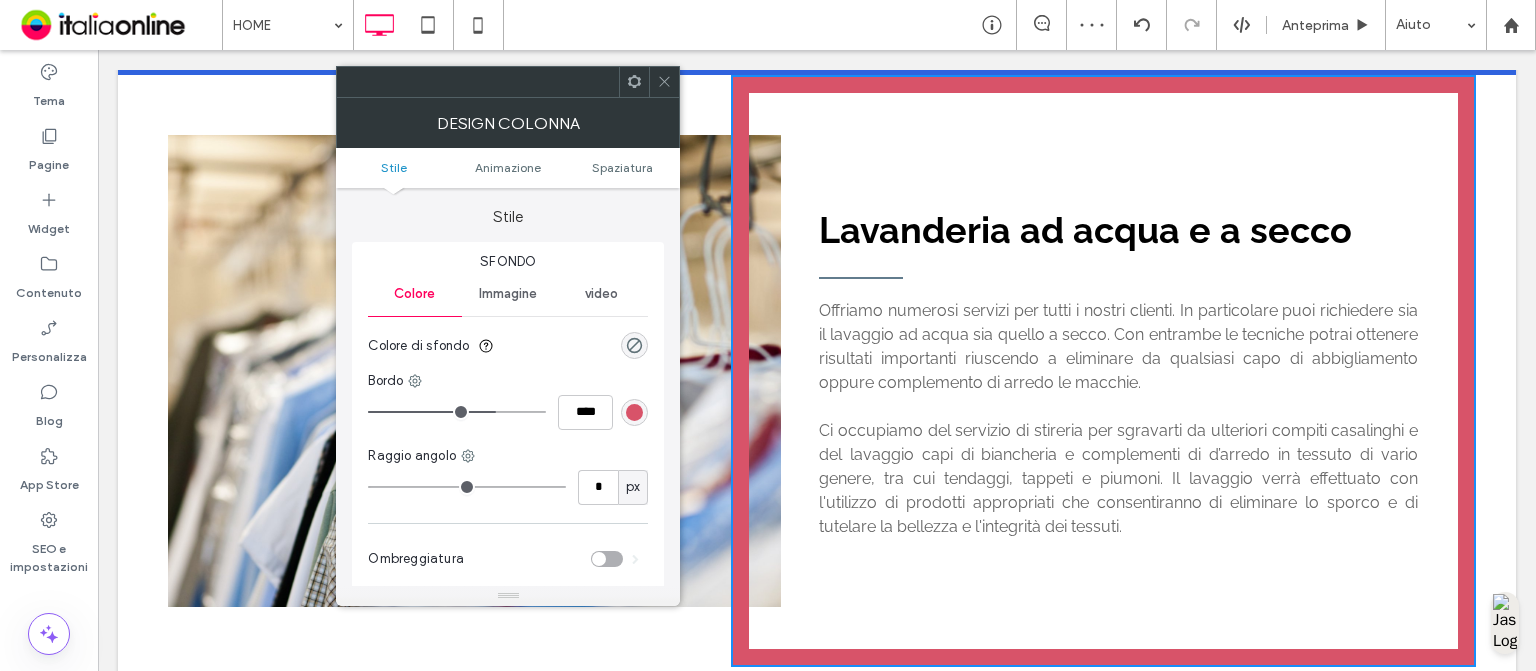 type on "**" 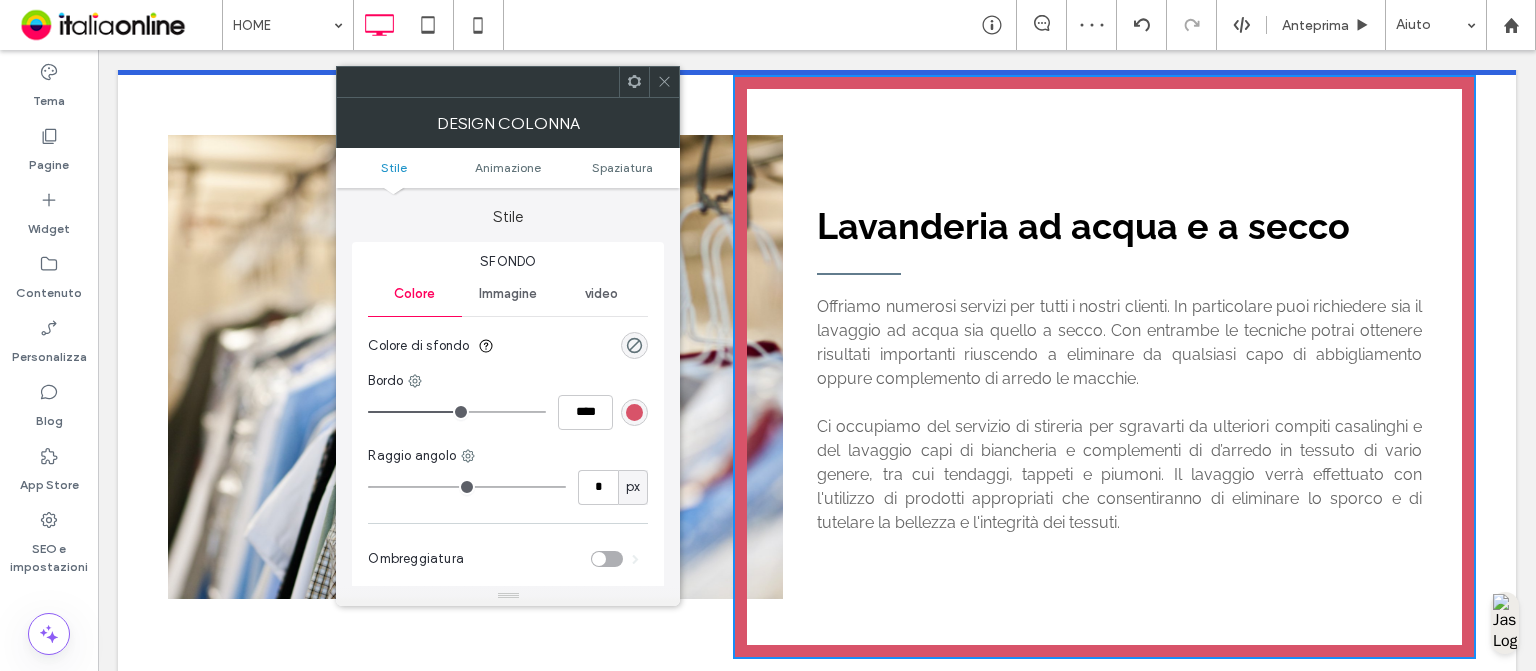 type on "*" 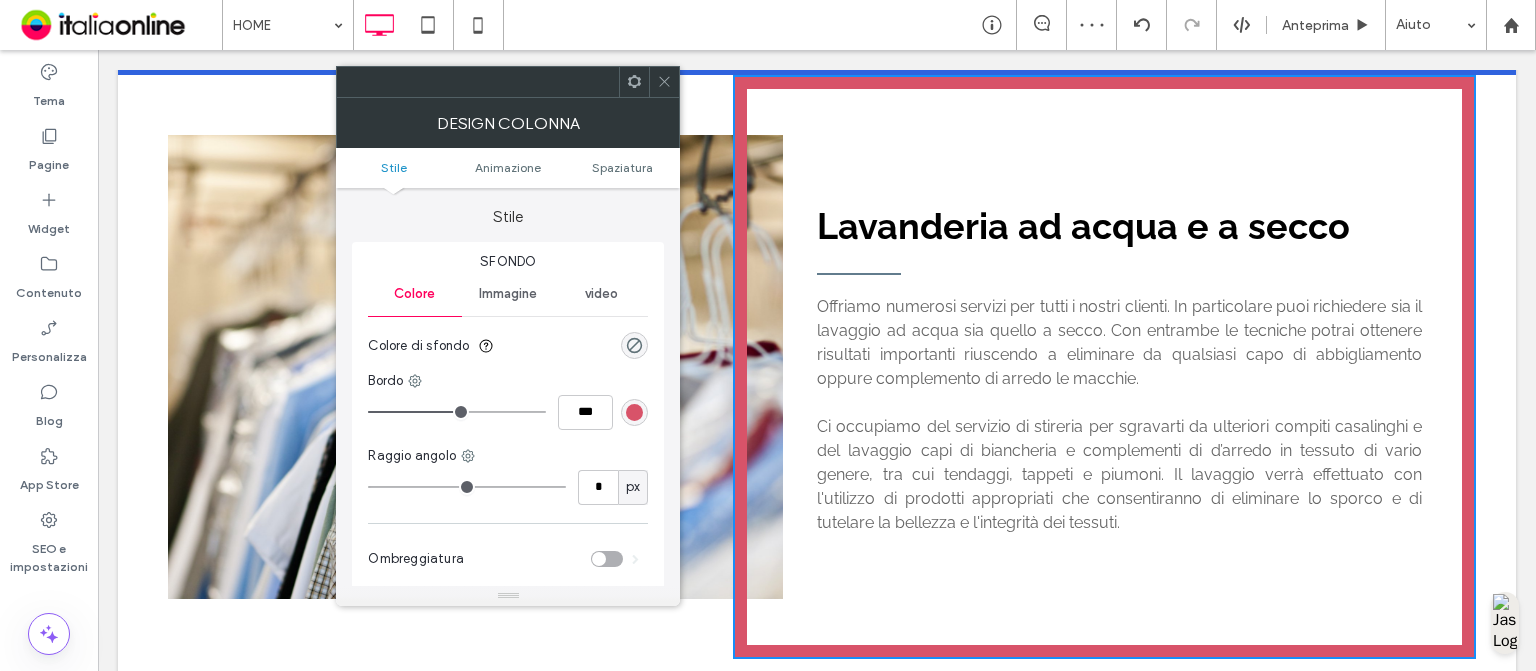 click at bounding box center [457, 412] 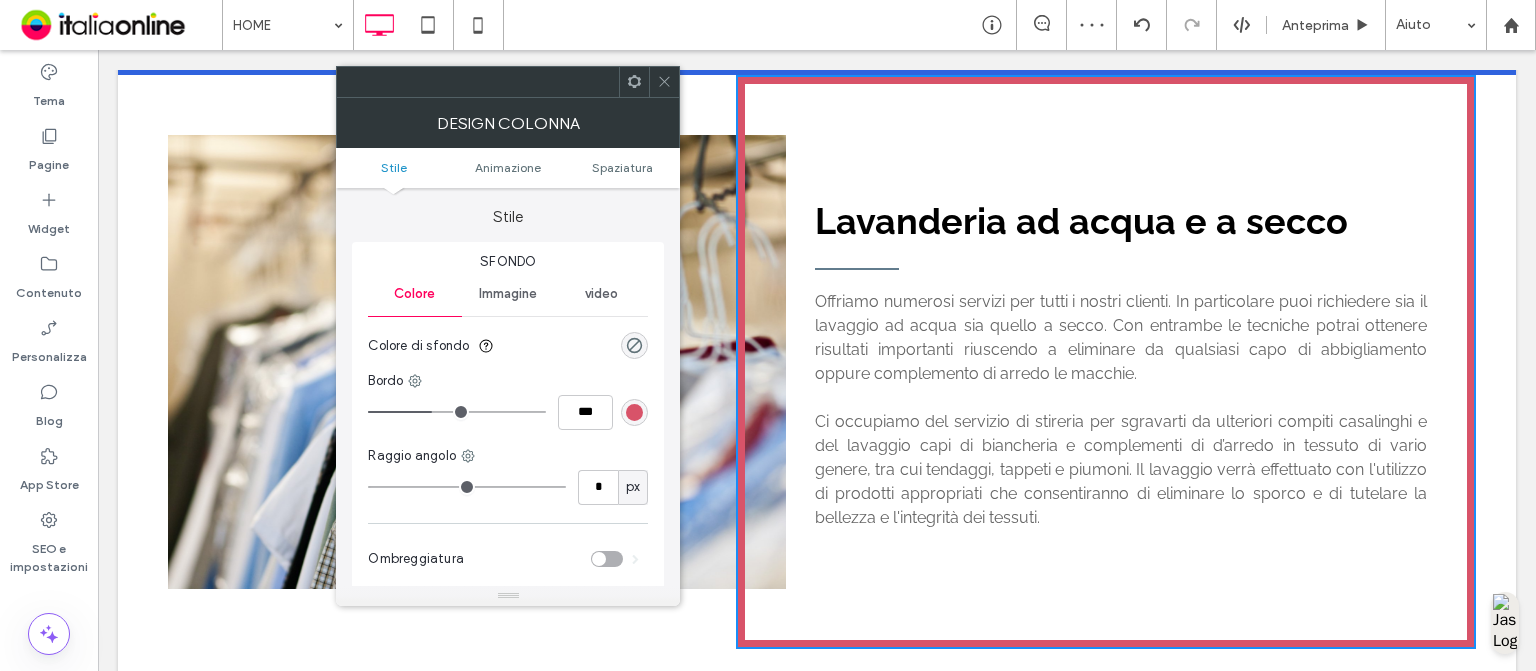 type on "**" 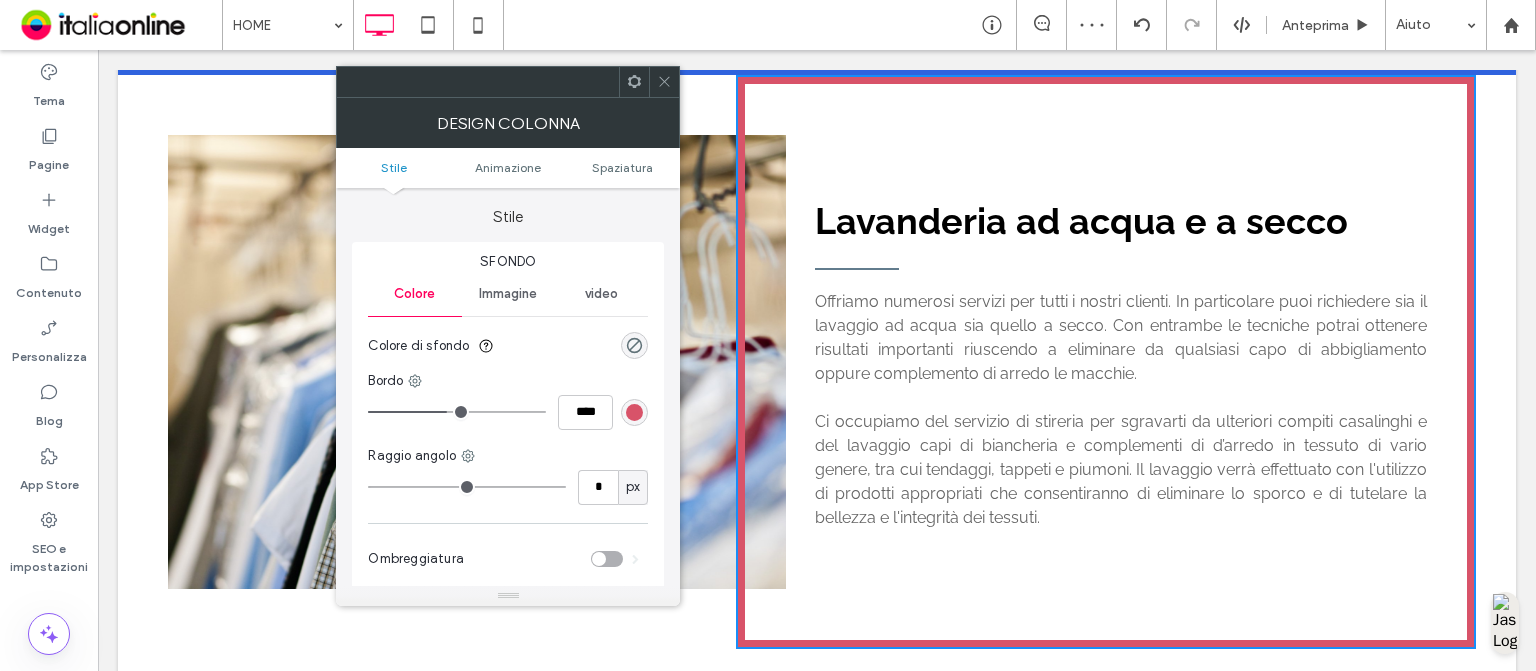type on "**" 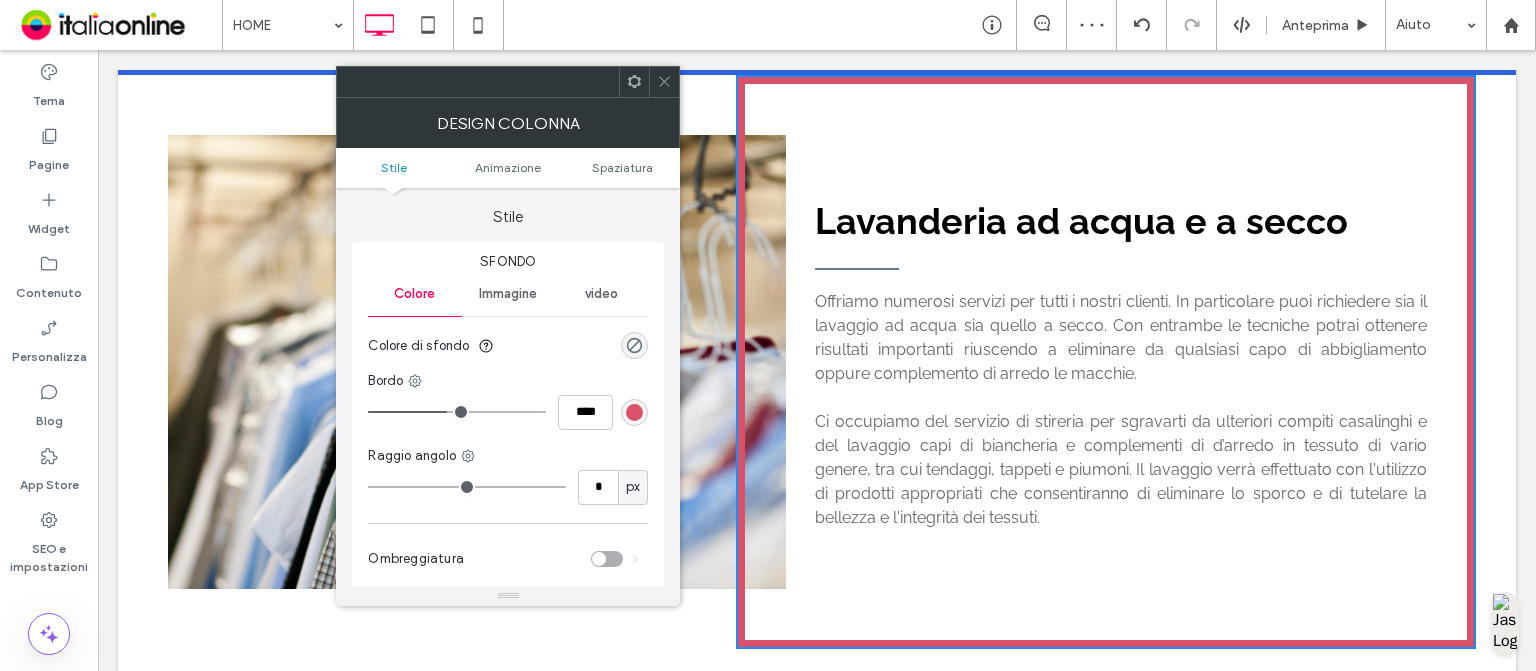 type on "****" 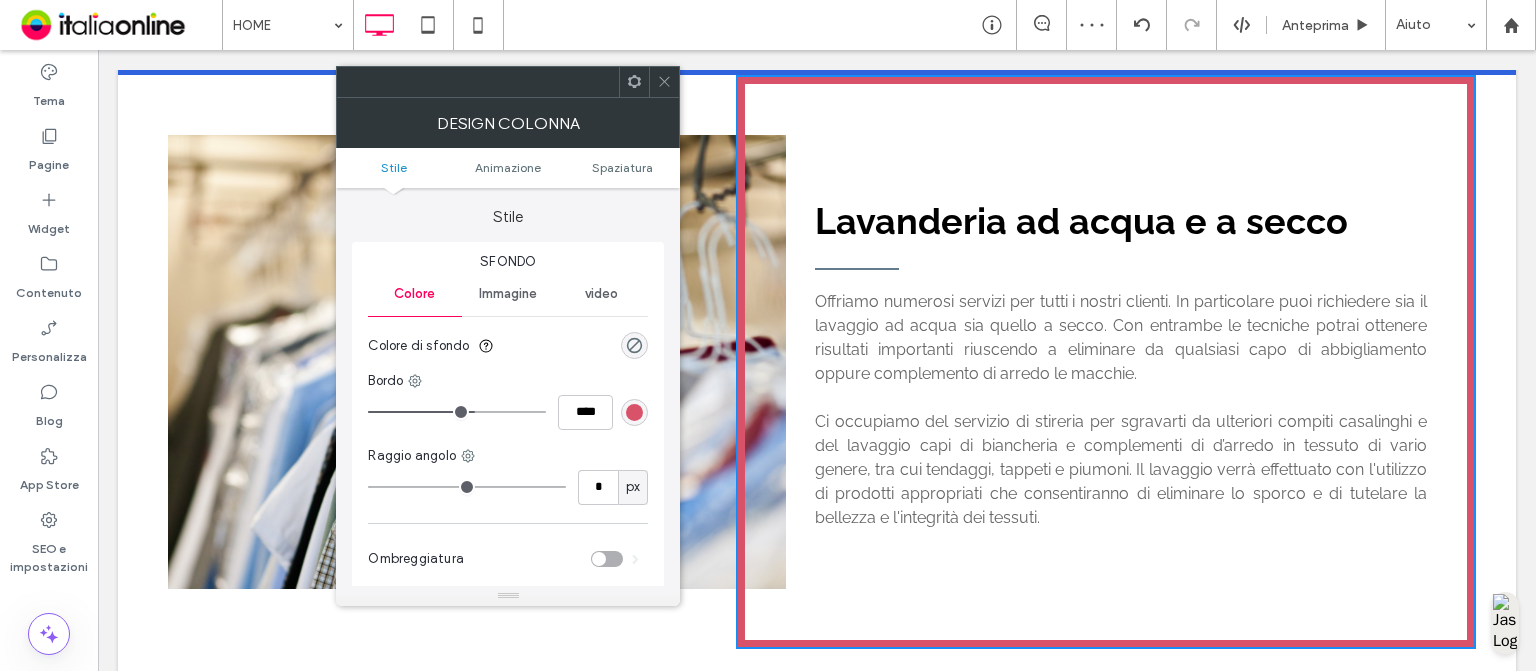 type on "**" 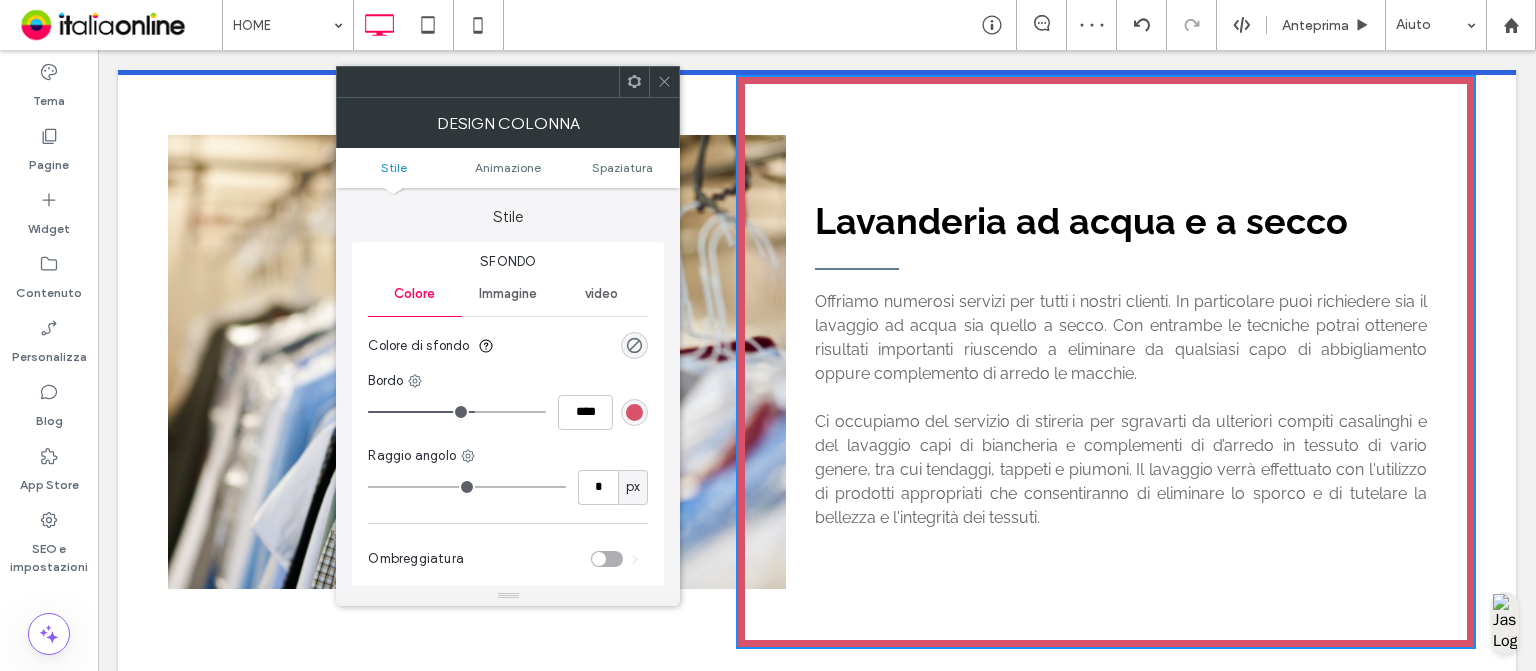 type on "****" 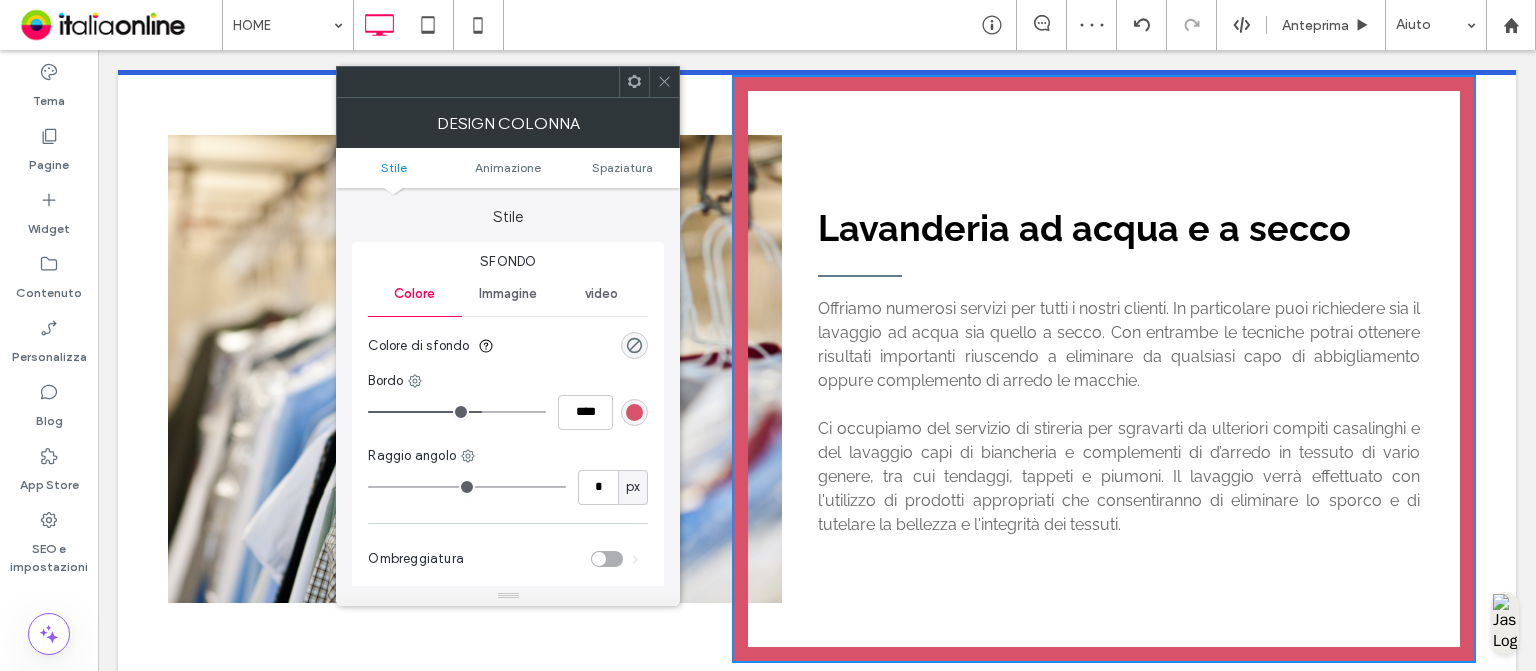 click at bounding box center (457, 412) 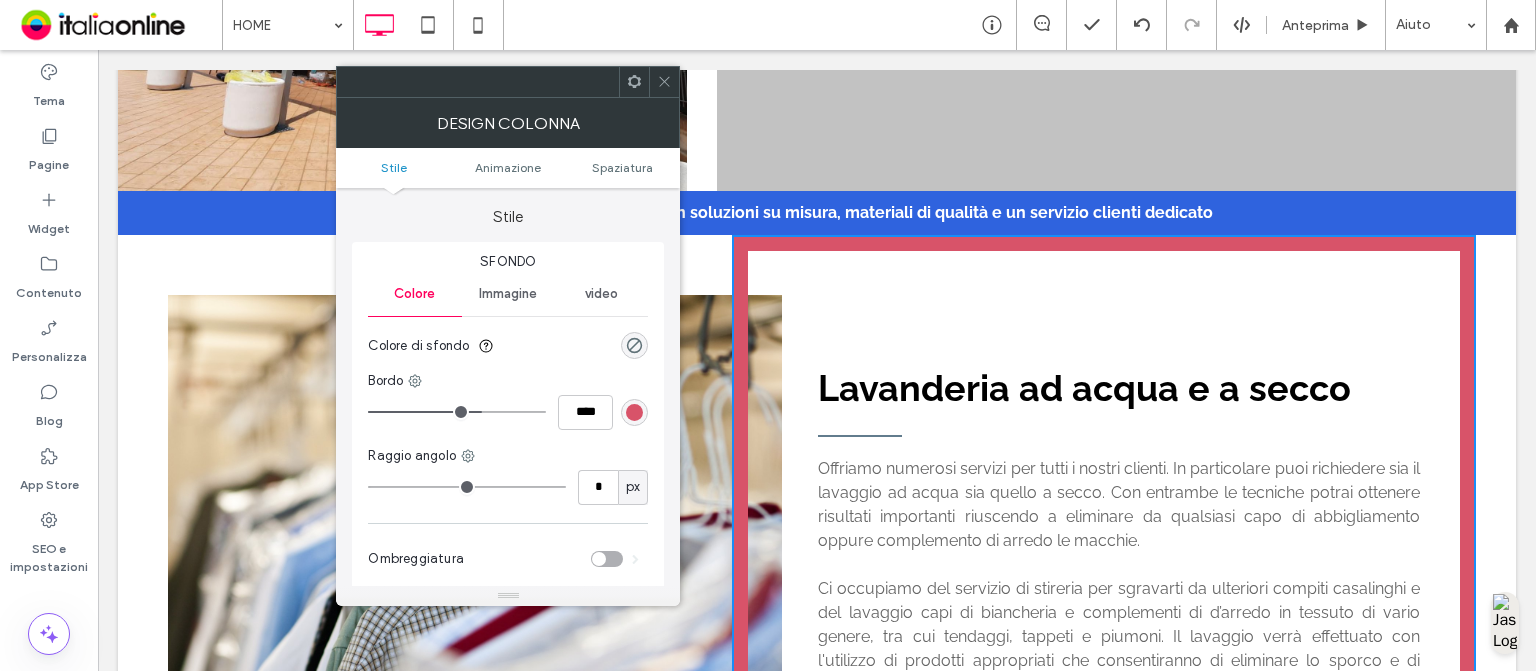 scroll, scrollTop: 536, scrollLeft: 0, axis: vertical 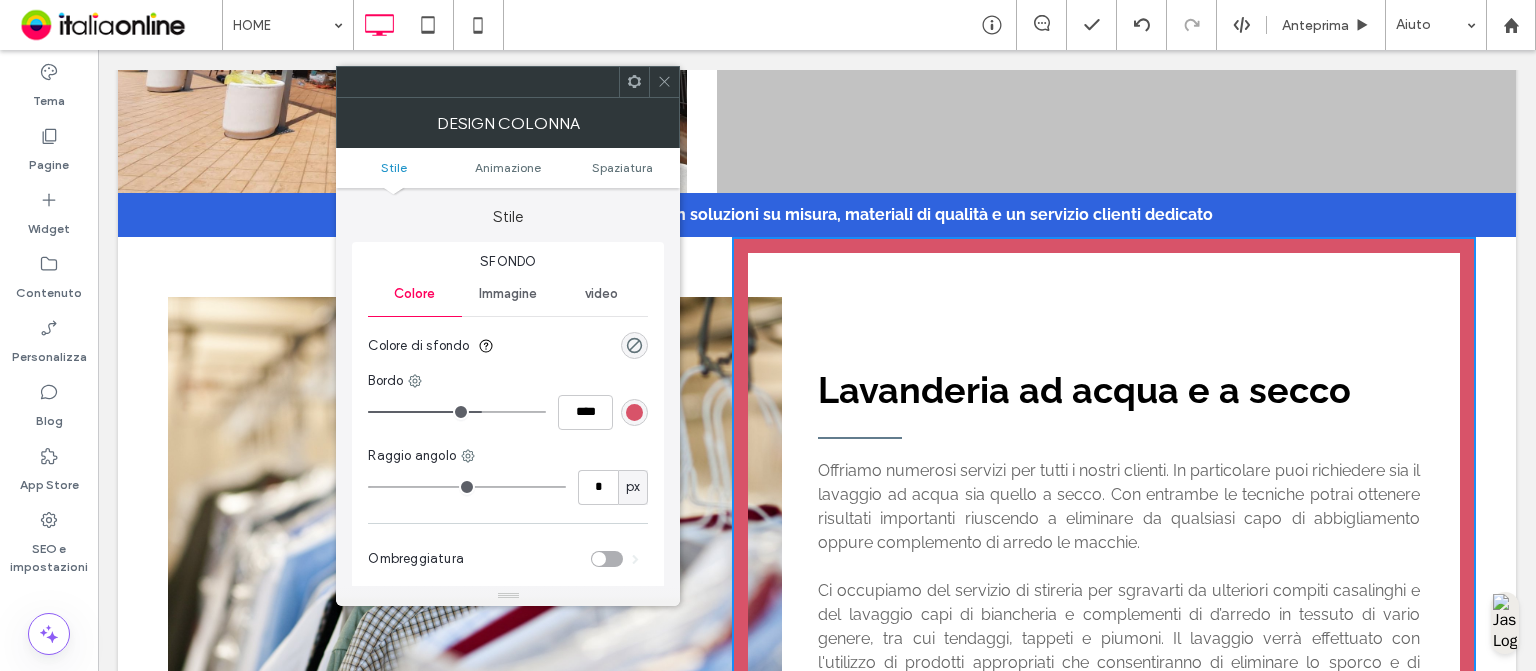 type on "**" 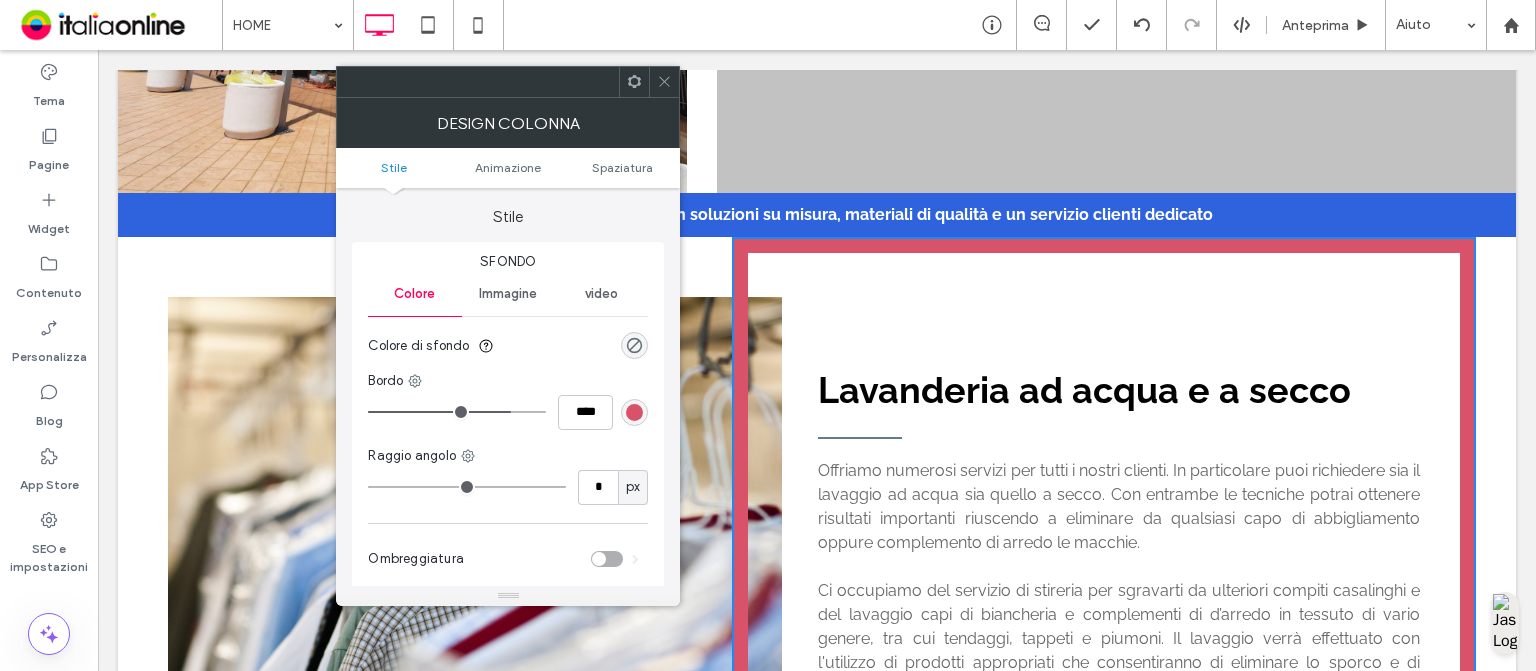 type on "**" 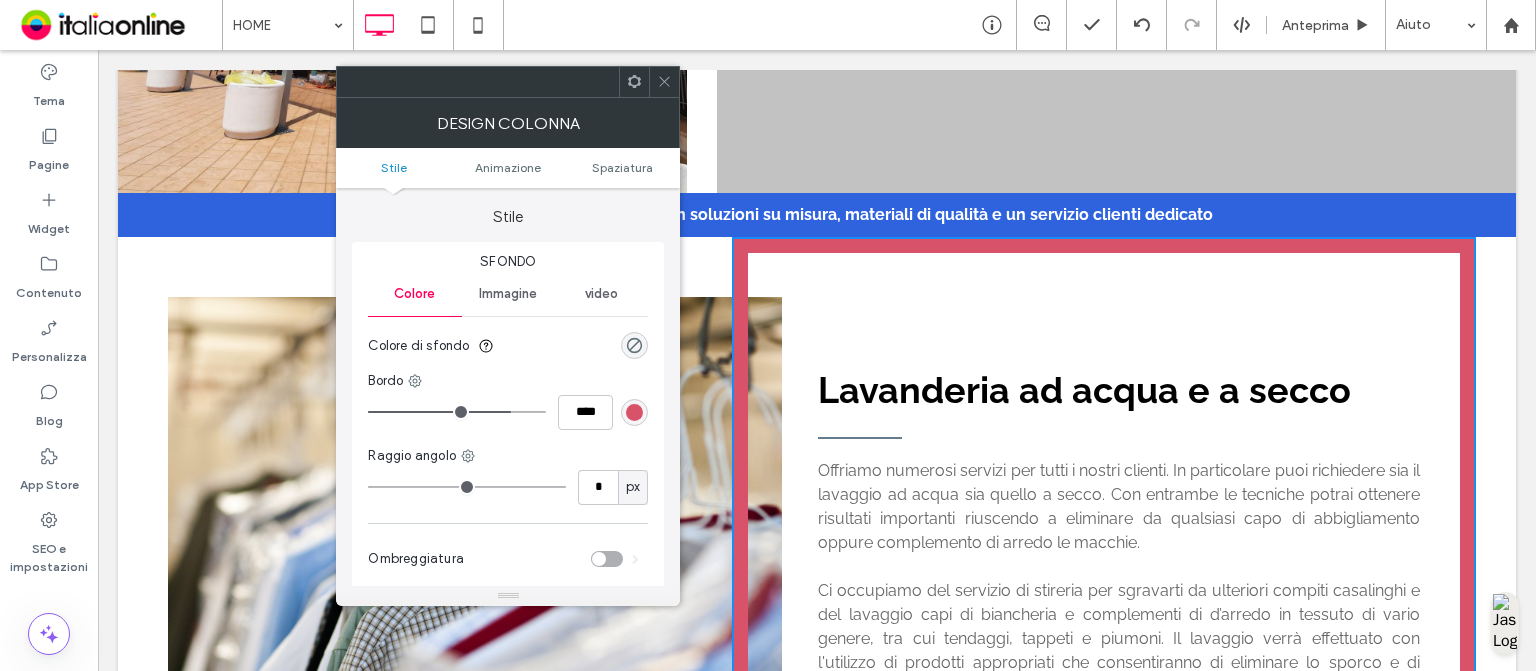type on "****" 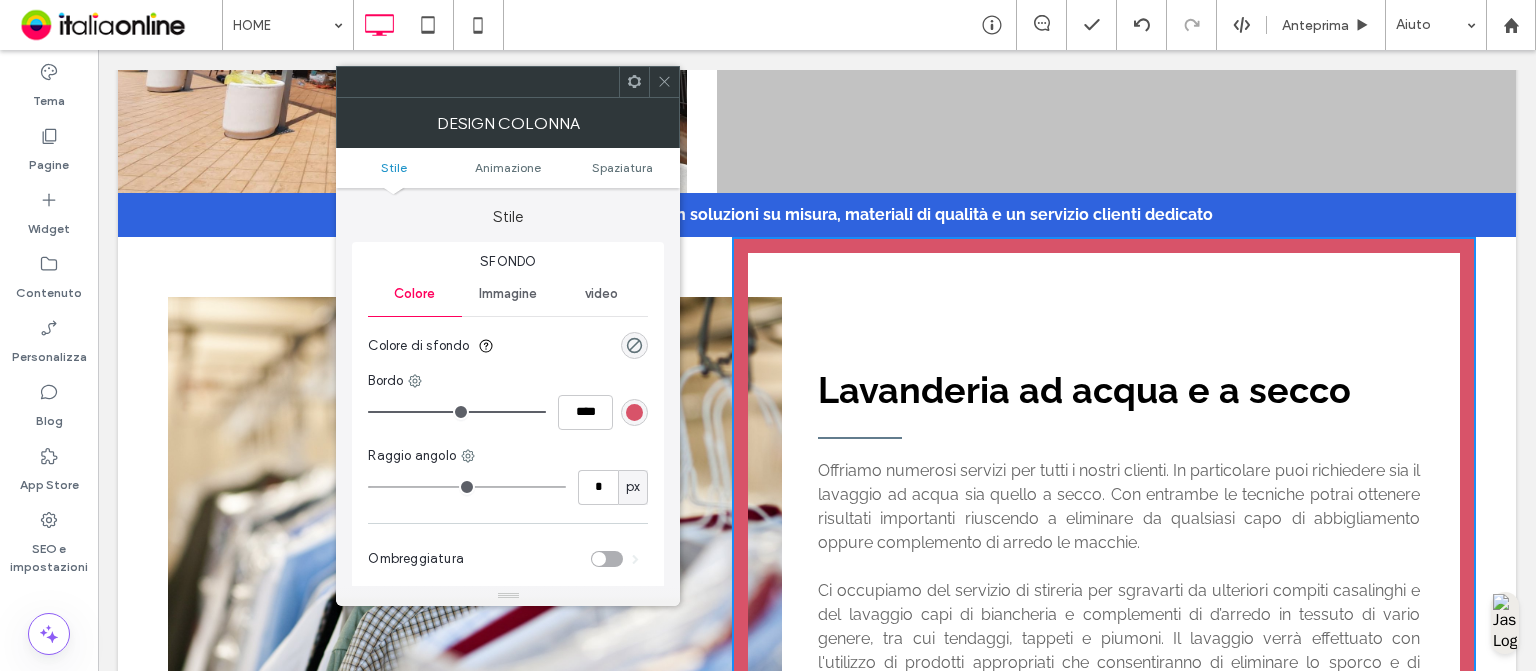 drag, startPoint x: 504, startPoint y: 415, endPoint x: 576, endPoint y: 414, distance: 72.00694 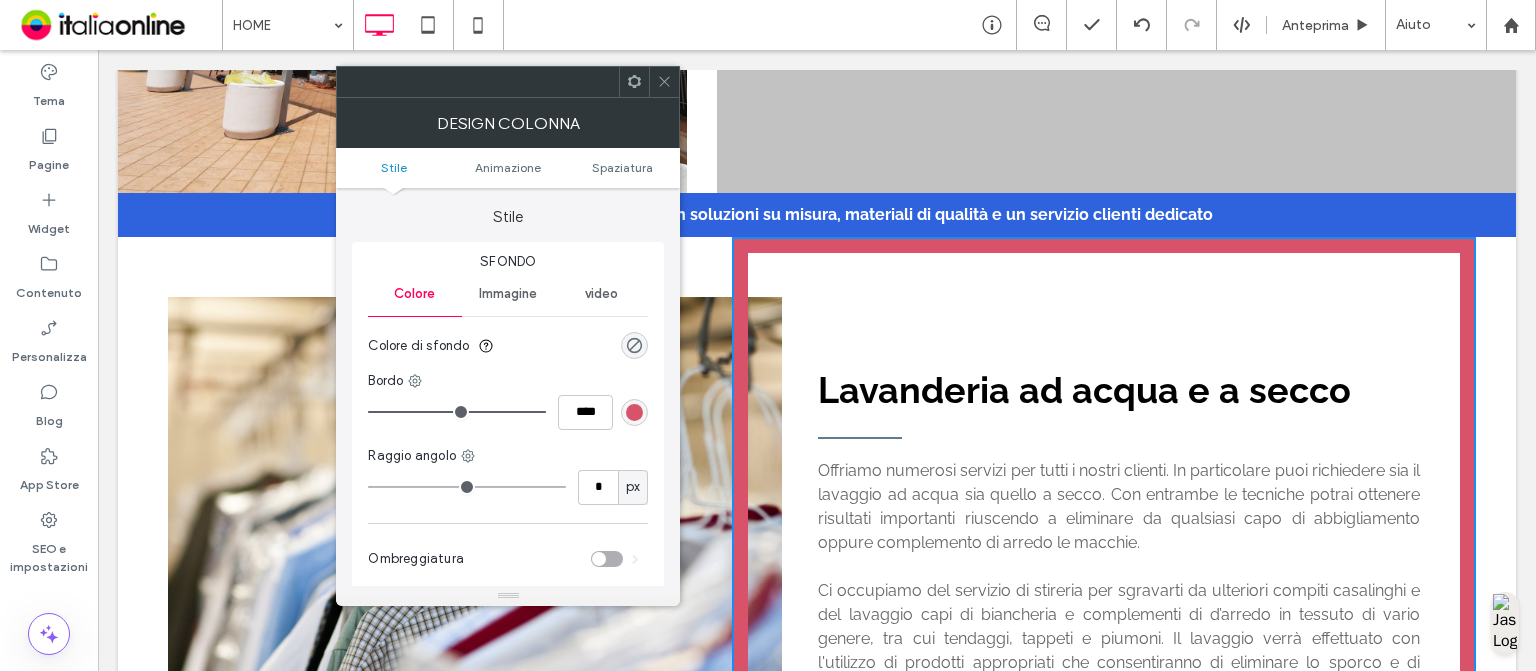 type on "**" 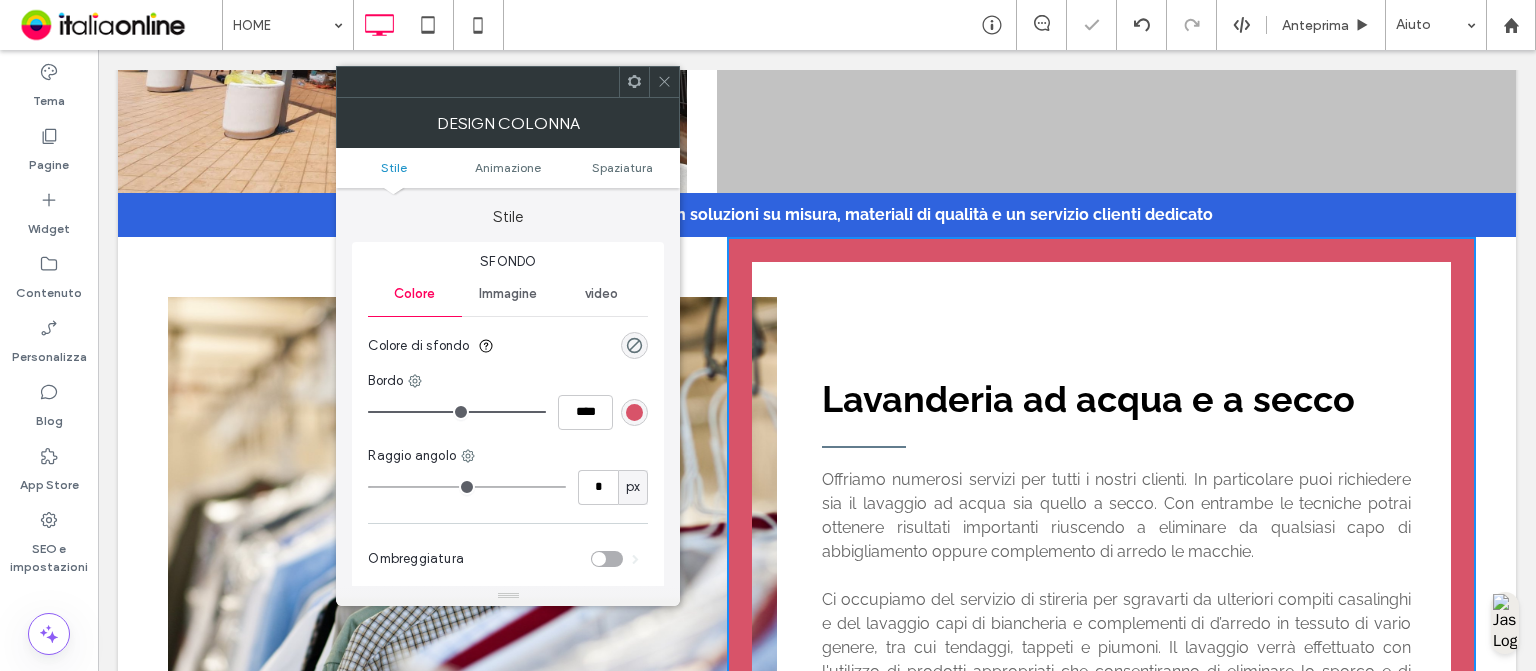 click at bounding box center [664, 82] 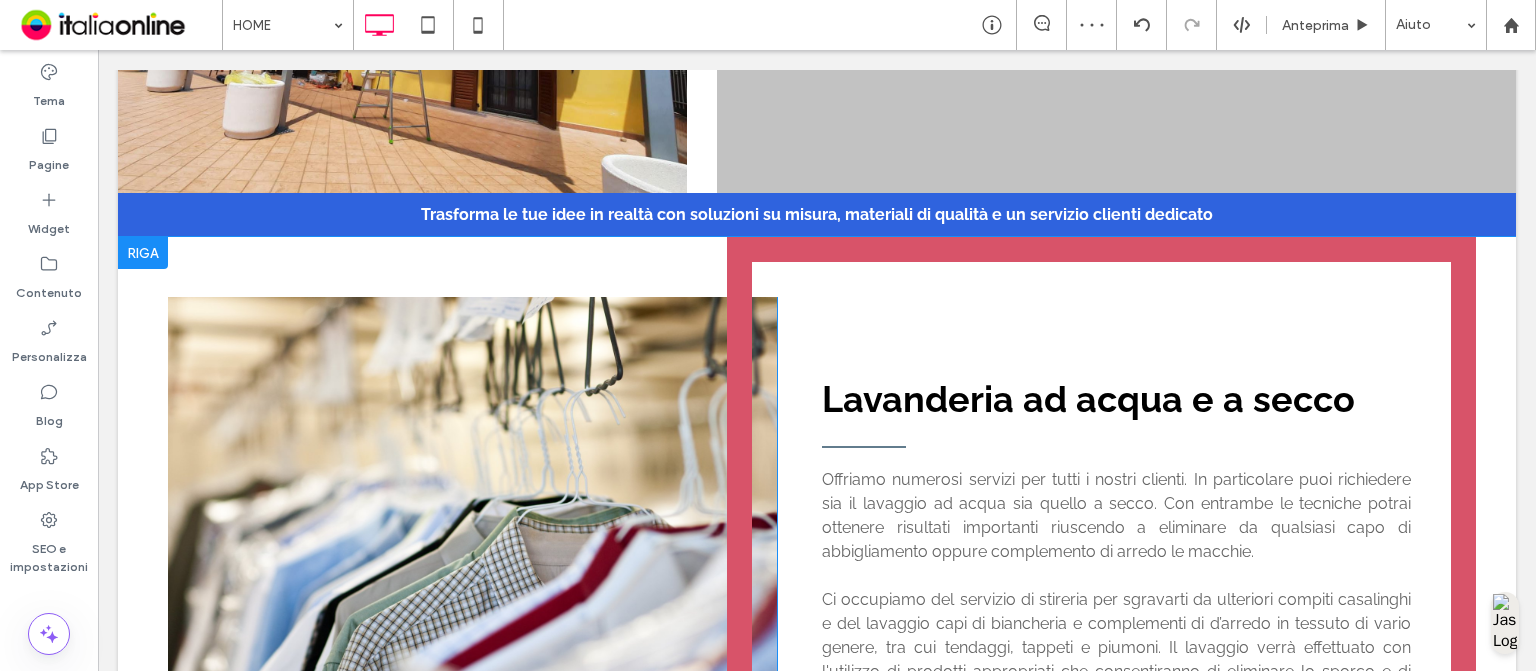 click at bounding box center (143, 253) 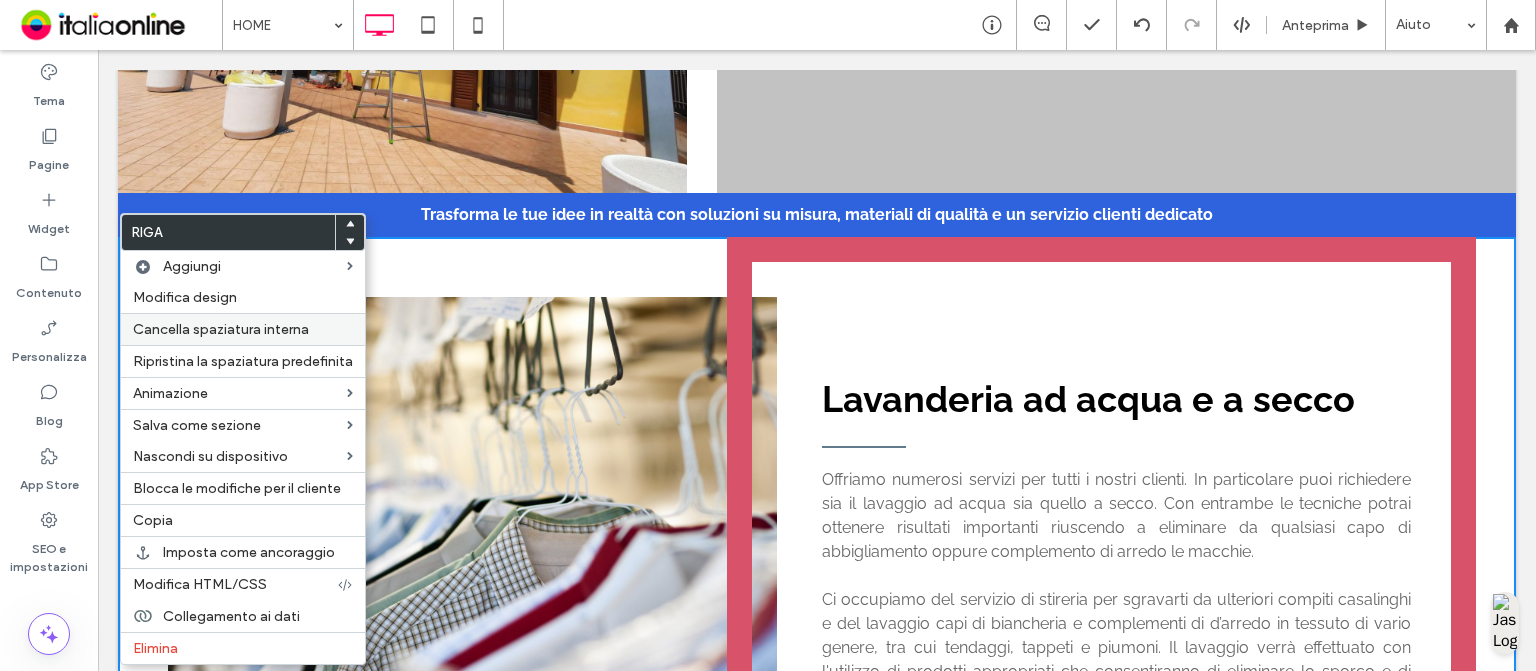 click on "Cancella spaziatura interna" at bounding box center [221, 329] 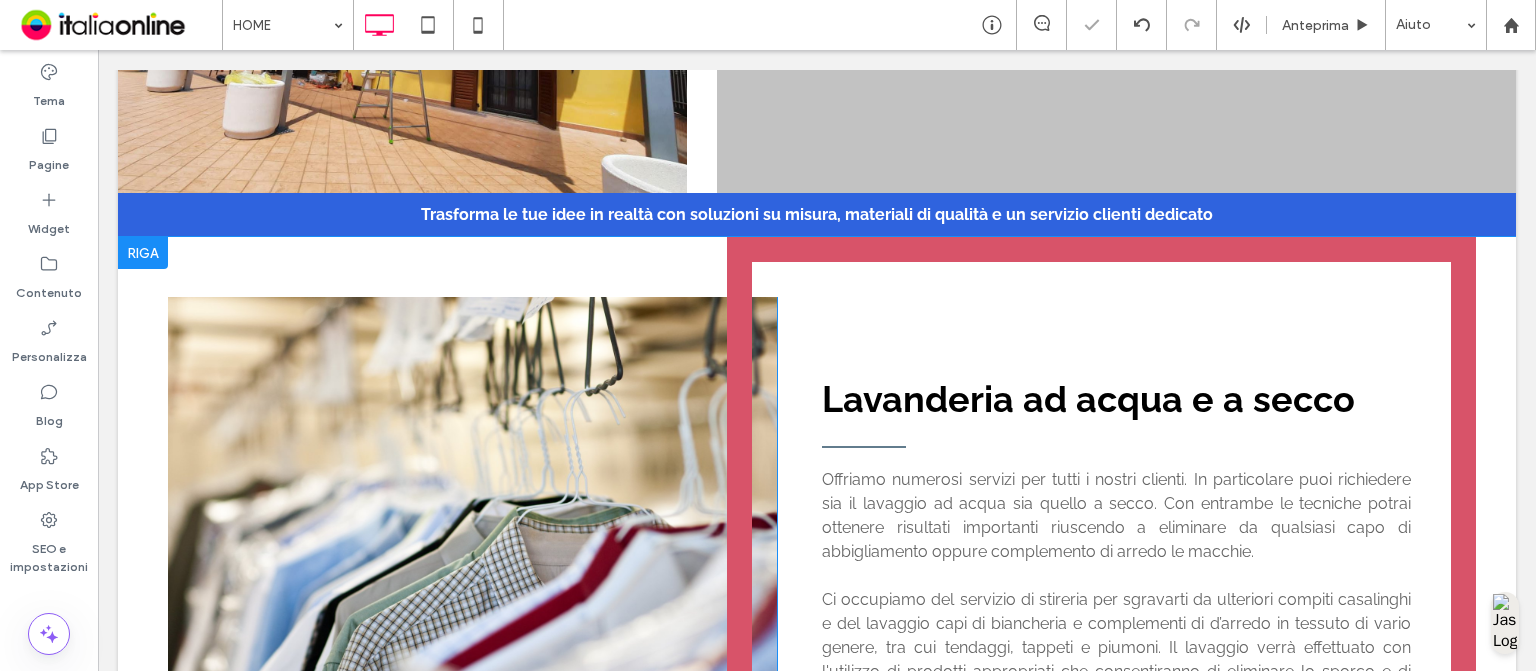 click at bounding box center (143, 253) 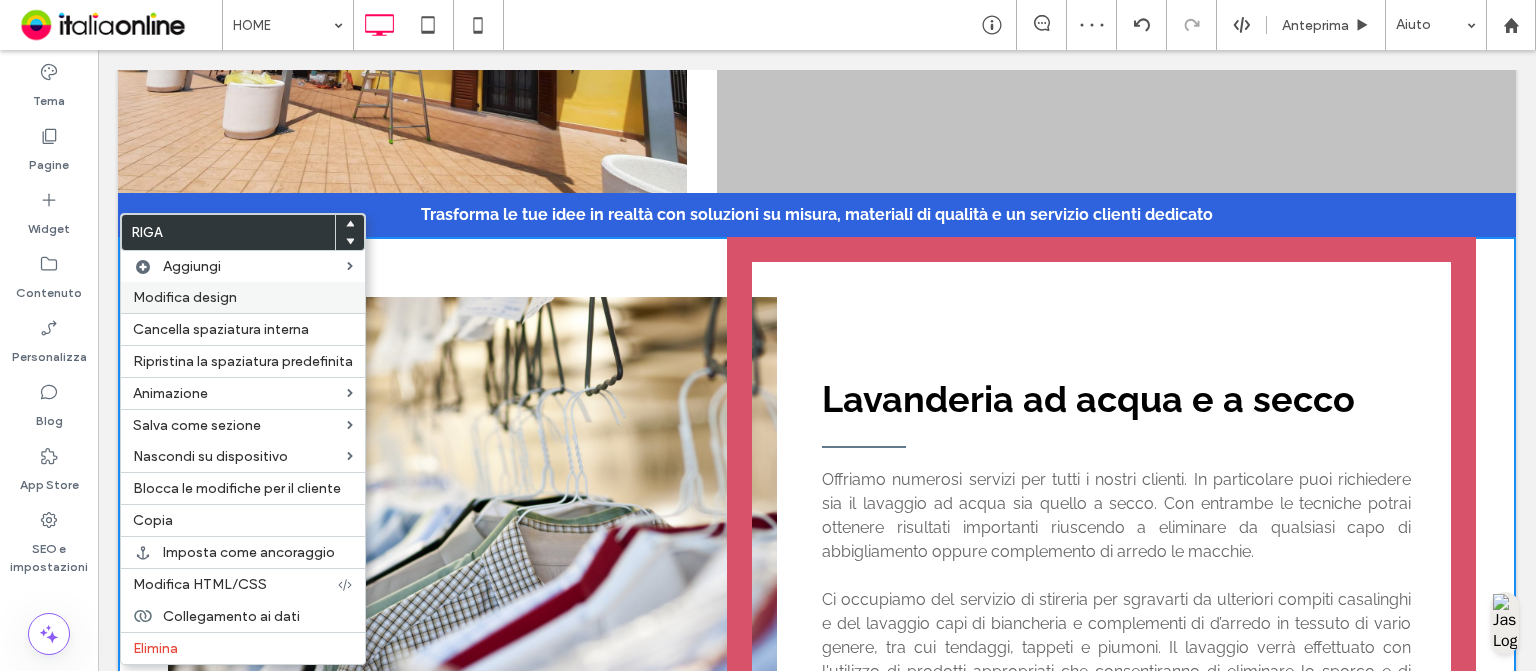 click on "Modifica design" at bounding box center (243, 297) 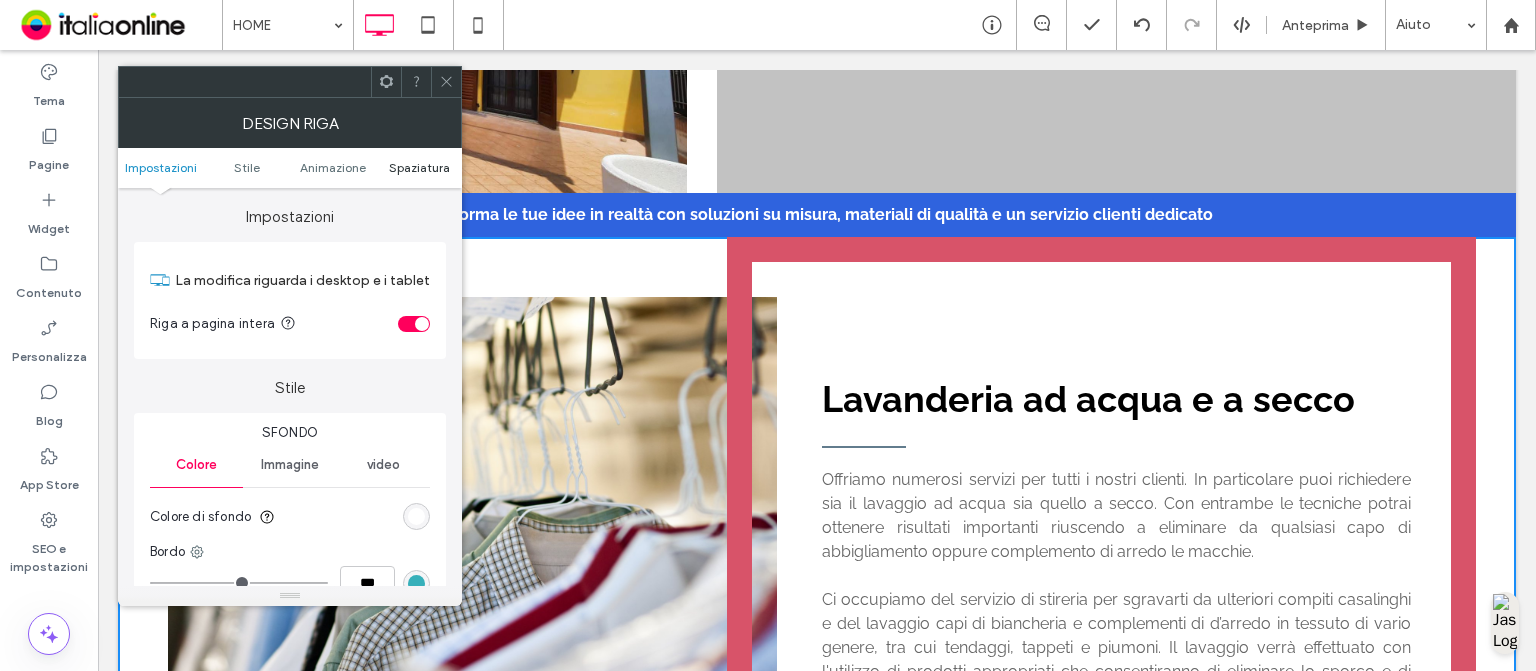 click on "Spaziatura" at bounding box center [419, 167] 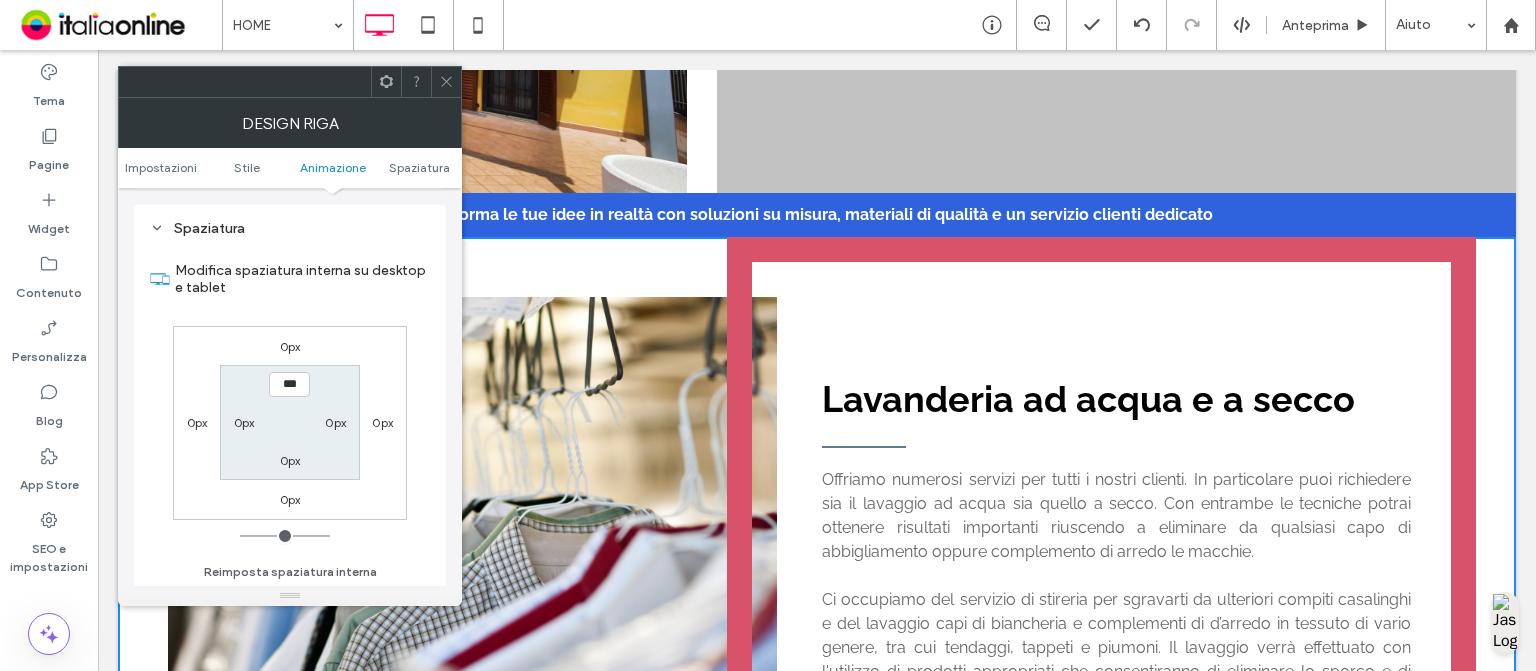 scroll, scrollTop: 564, scrollLeft: 0, axis: vertical 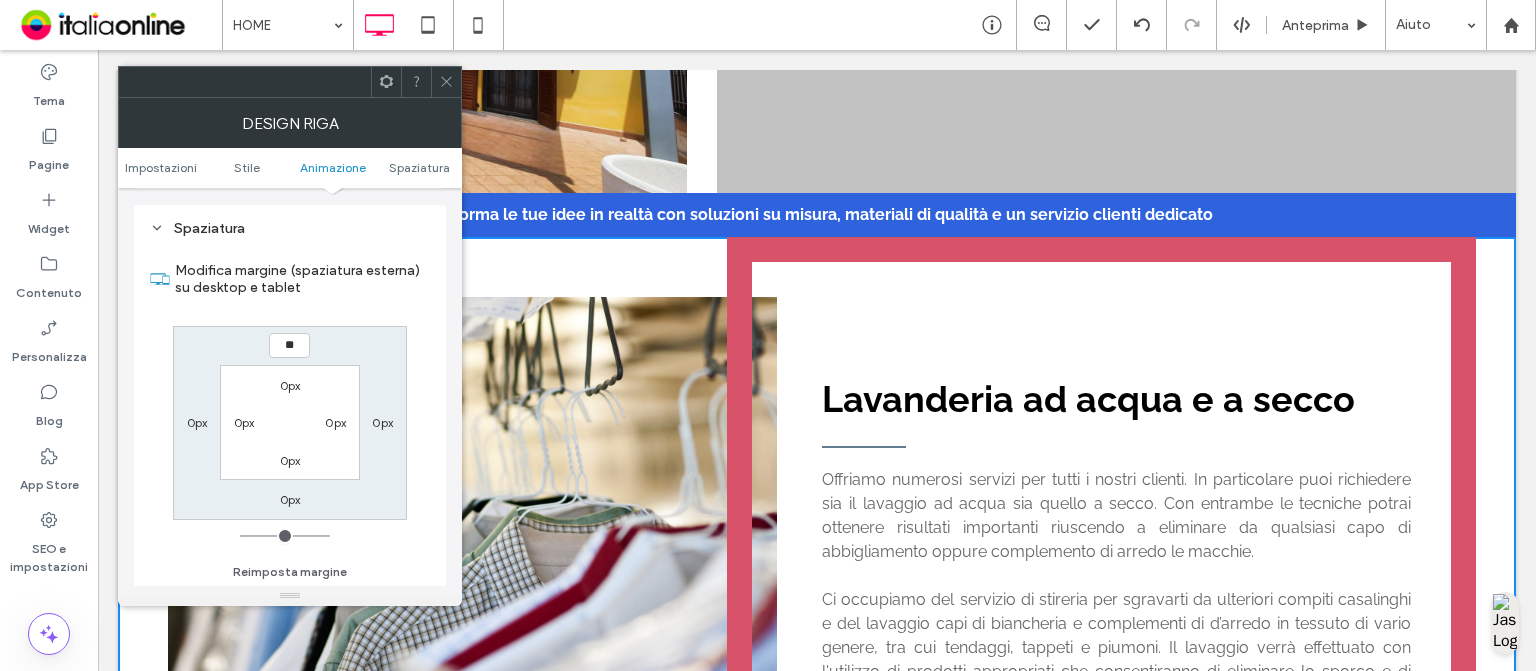 type on "**" 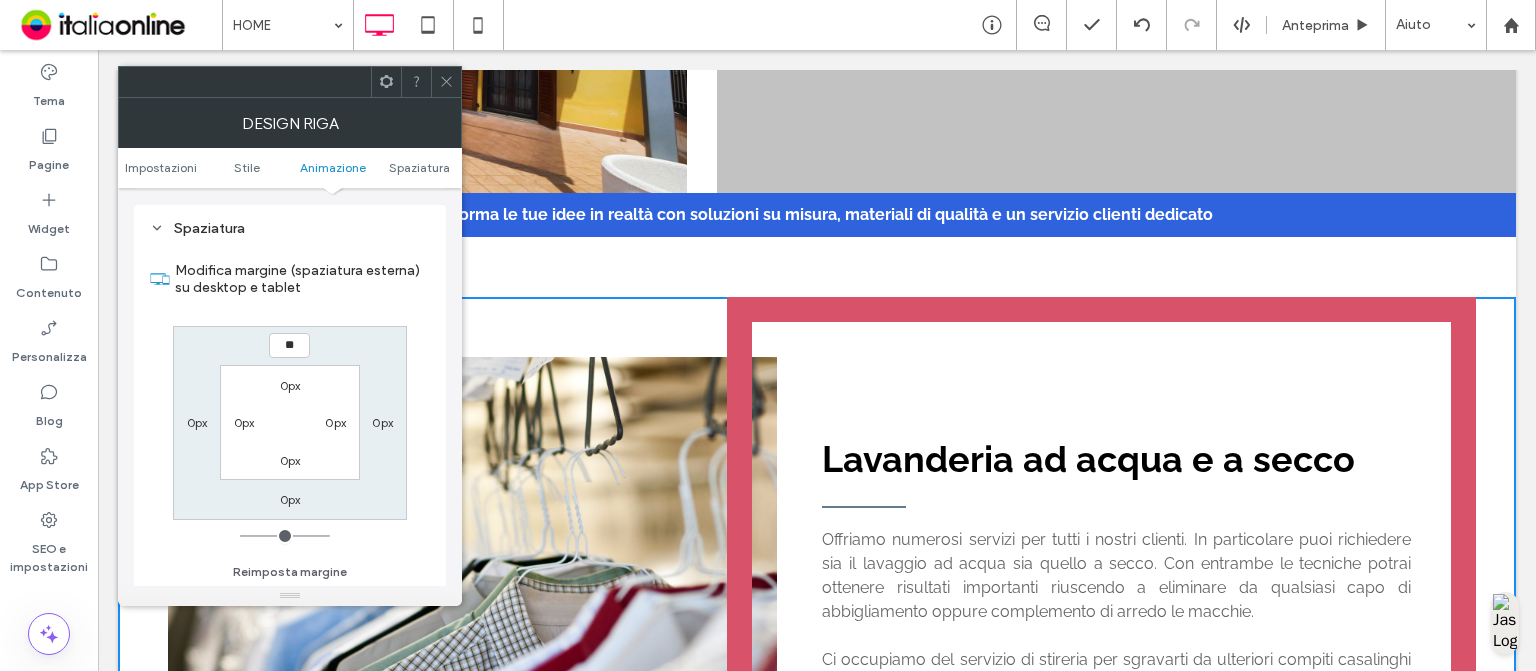 type on "**" 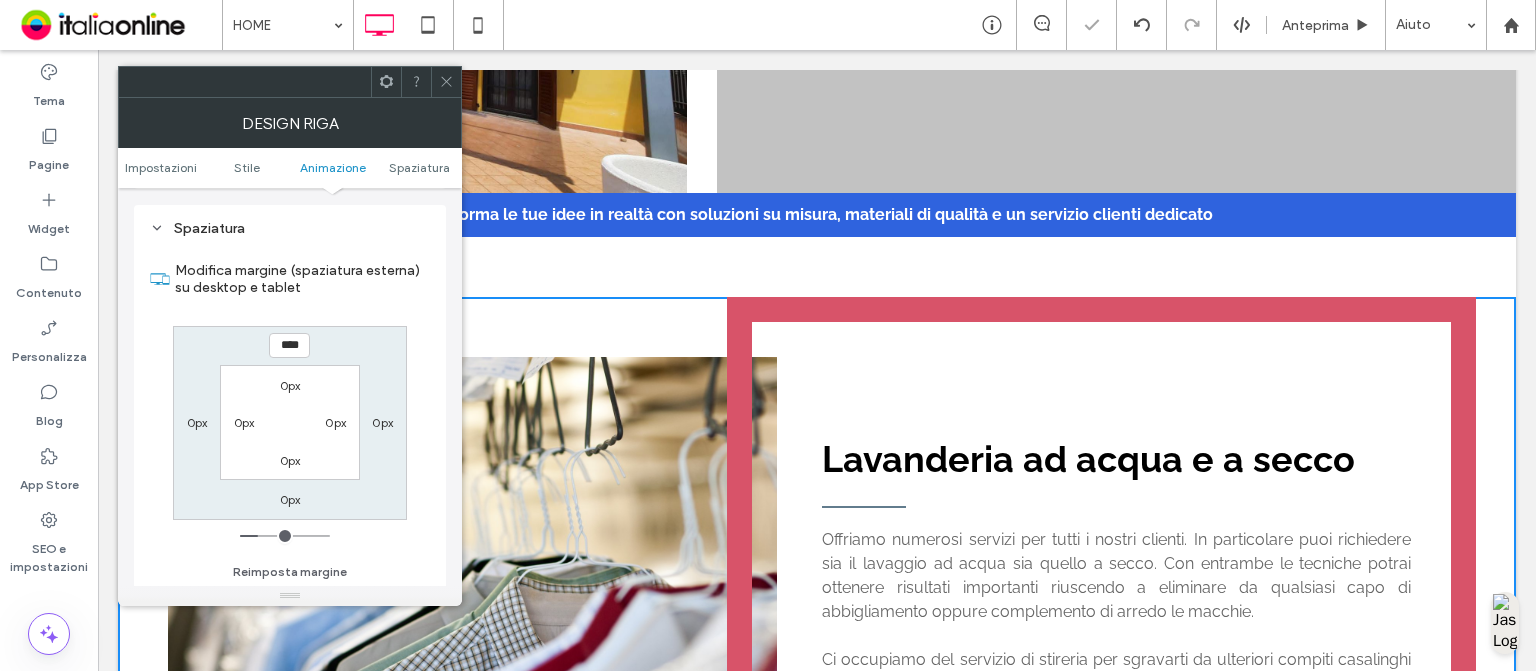 click on "****" at bounding box center [289, 345] 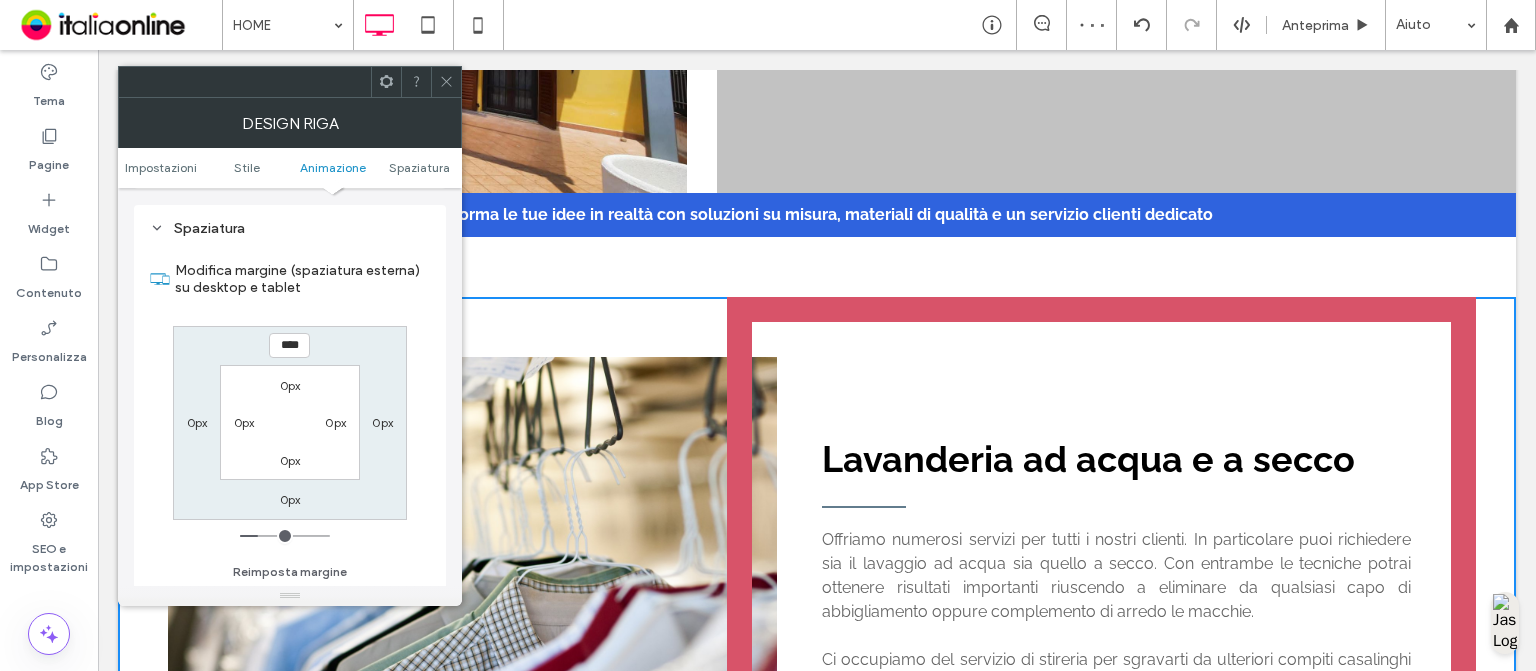 type on "****" 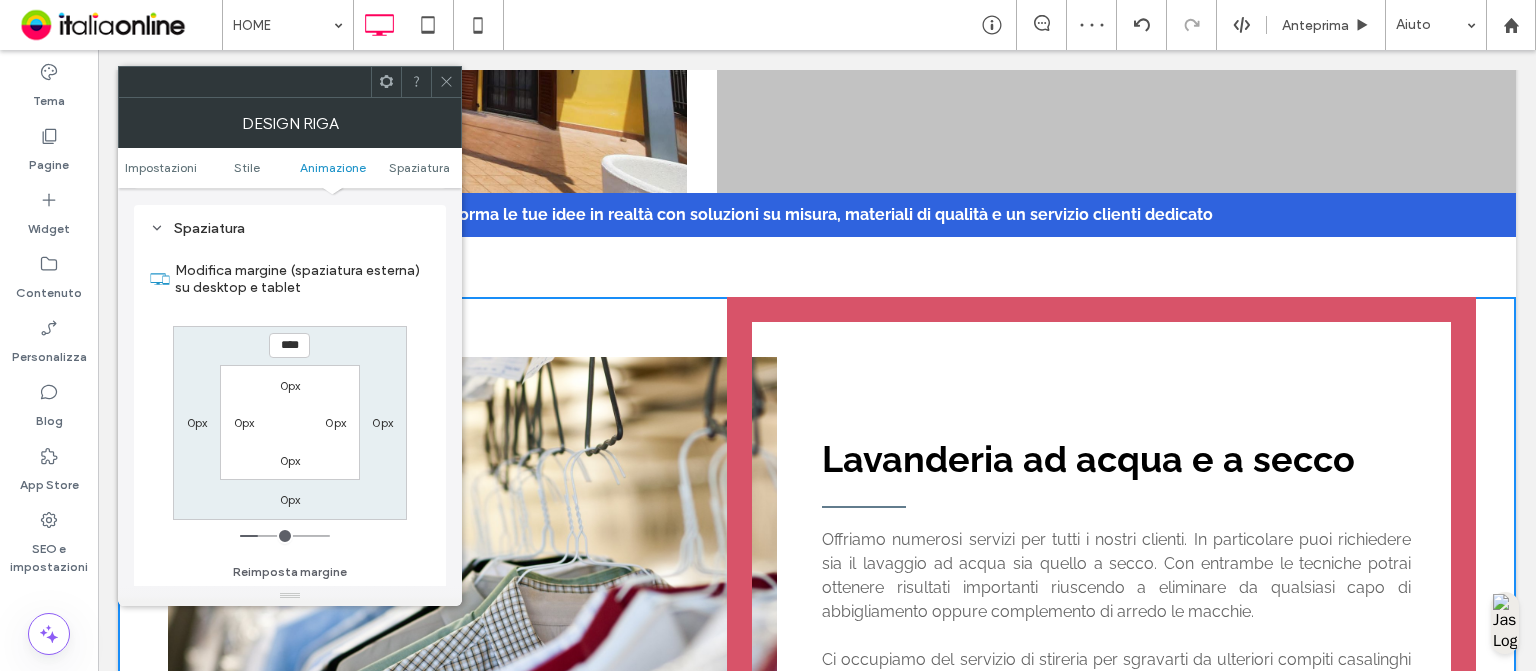 type on "**" 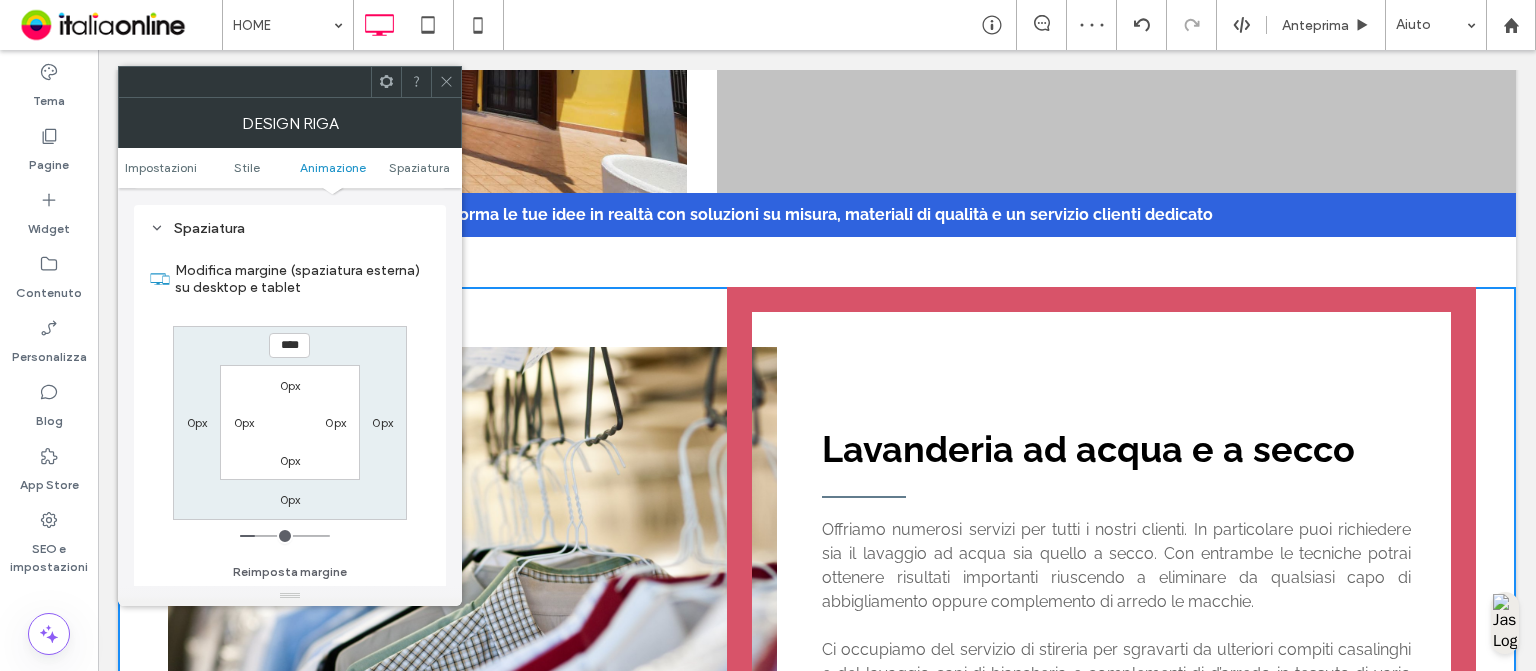 click 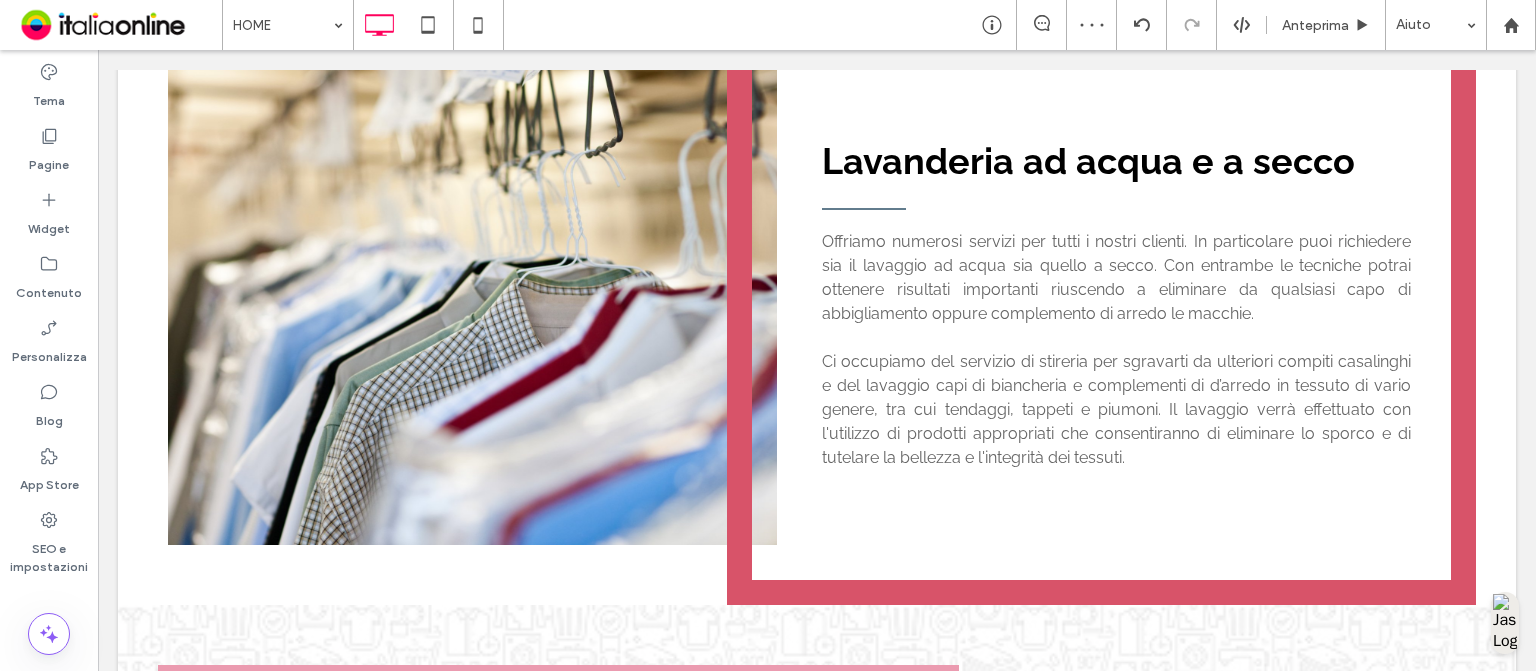 scroll, scrollTop: 832, scrollLeft: 0, axis: vertical 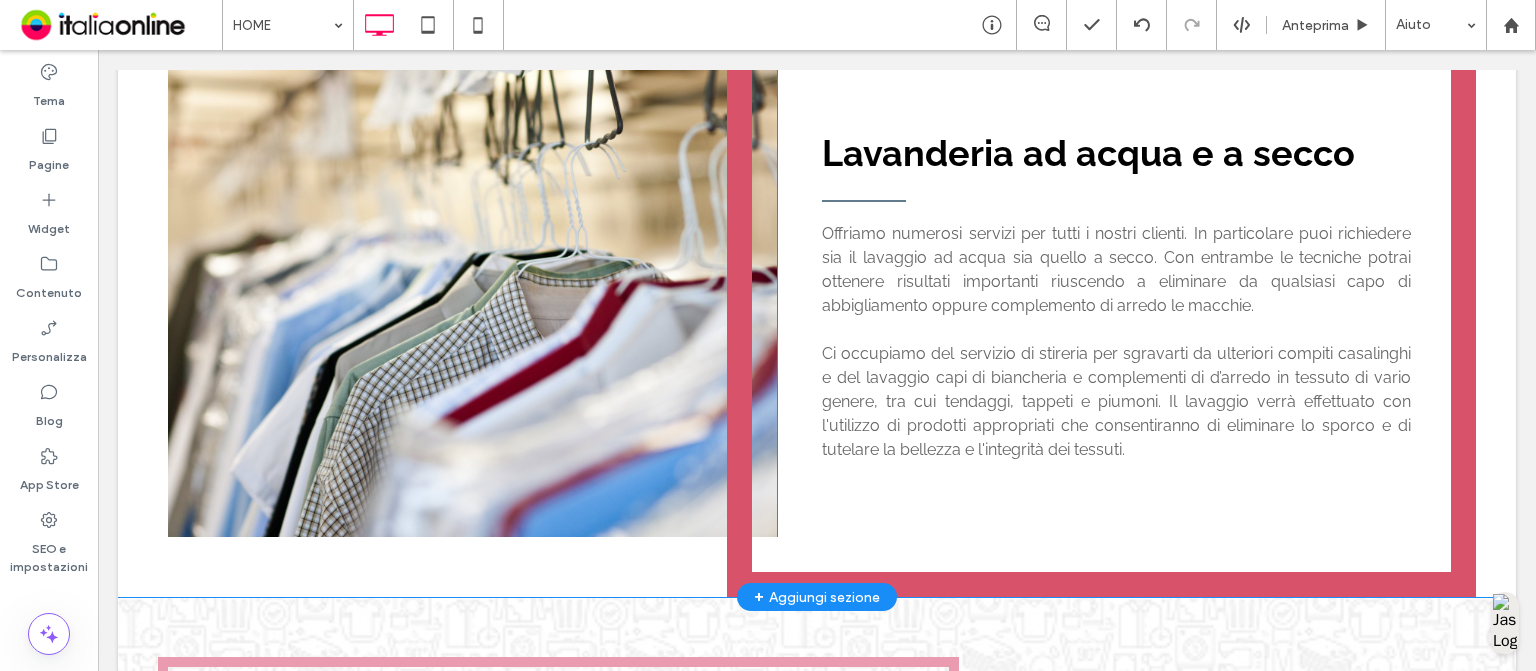 click on "Lavanderia ad acqua e a secco
Offriamo numerosi servizi per tutti i nostri clienti. In particolare puoi richiedere sia il lavaggio ad acqua sia quello a secco. Con entrambe le tecniche potrai ottenere risultati importanti riuscendo a eliminare da qualsiasi capo di abbigliamento oppure complemento di arredo le macchie.
﻿ Ci occupiamo del servizio di stireria per sgravarti da ulteriori compiti casalinghi e del lavaggio capi di biancheria e complementi di d’arredo in tessuto di vario genere, tra cui tendaggi, tappeti e piumoni. Il lavaggio verrà effettuato con l'utilizzo di prodotti appropriati che consentiranno di eliminare lo sporco e di tutelare la bellezza e l'integrità dei tessuti.  Click To Paste" at bounding box center [1101, 294] 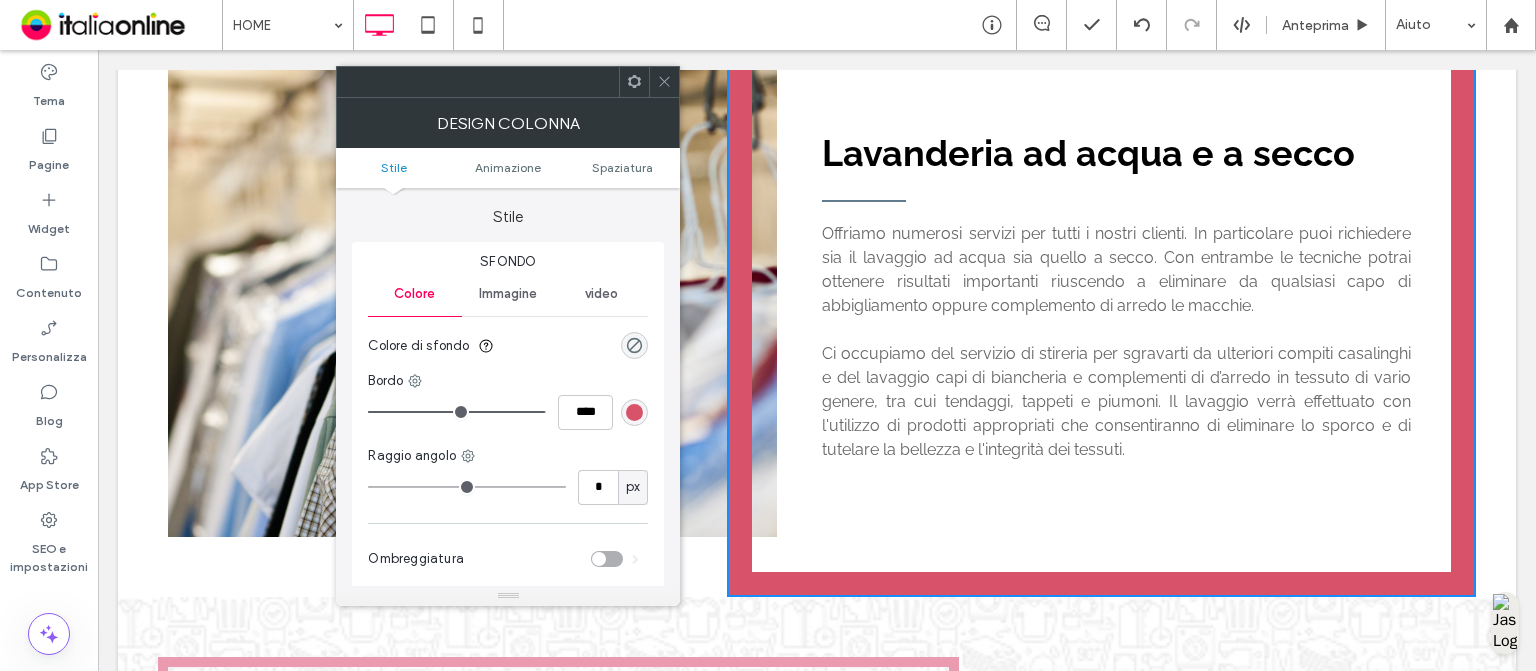 click at bounding box center [634, 412] 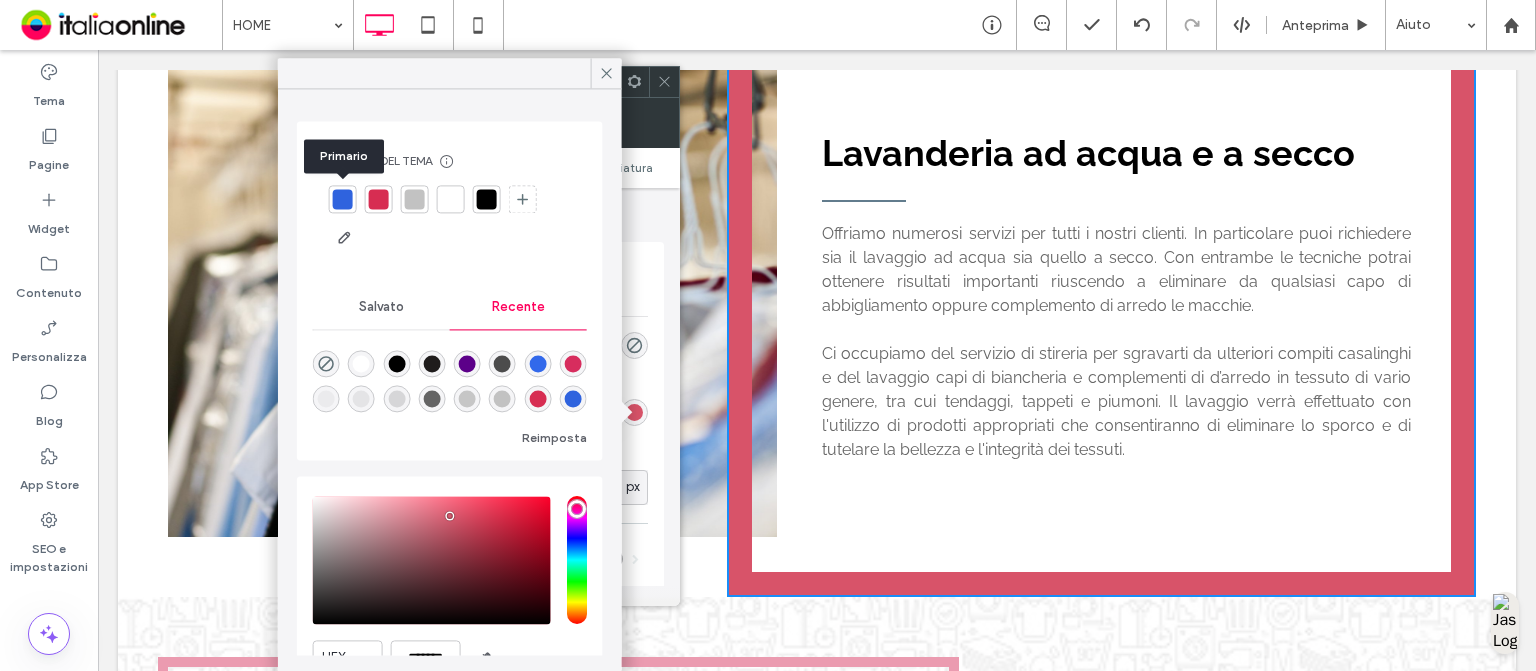 click at bounding box center (343, 199) 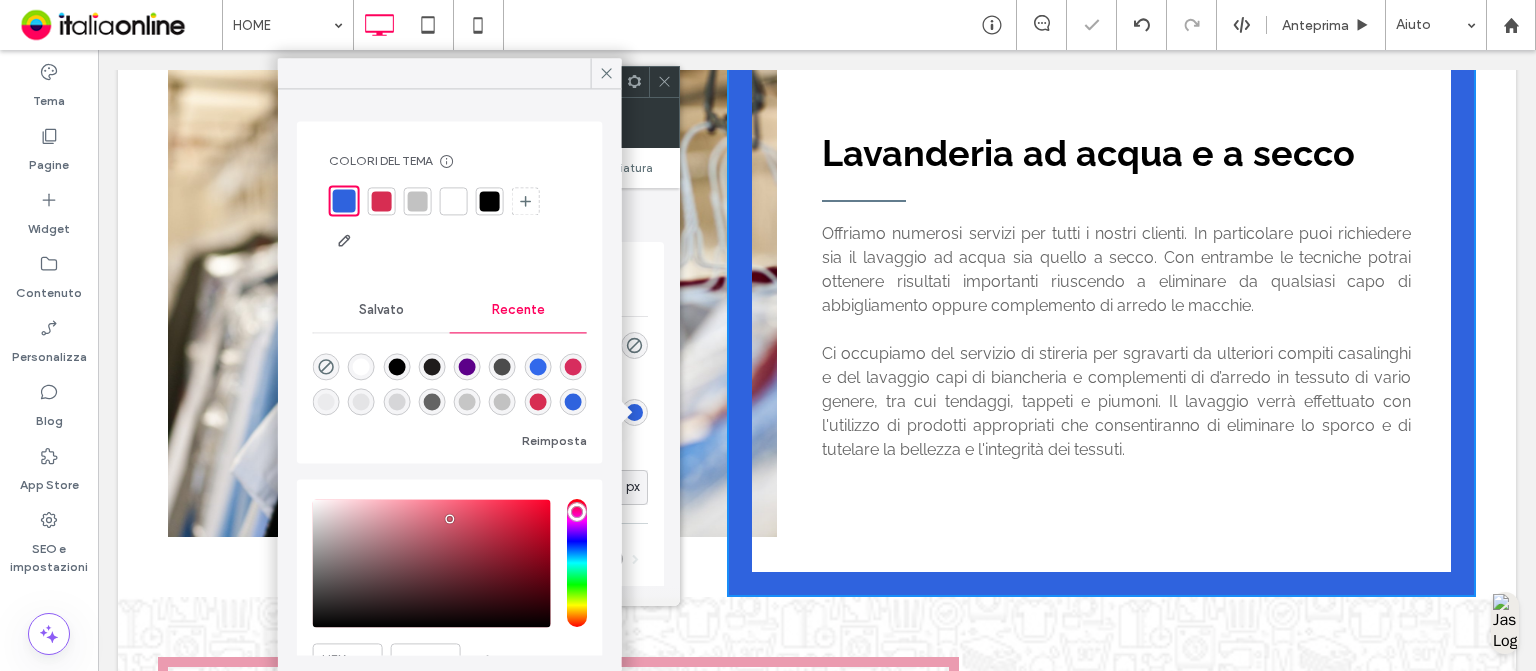 click at bounding box center [382, 201] 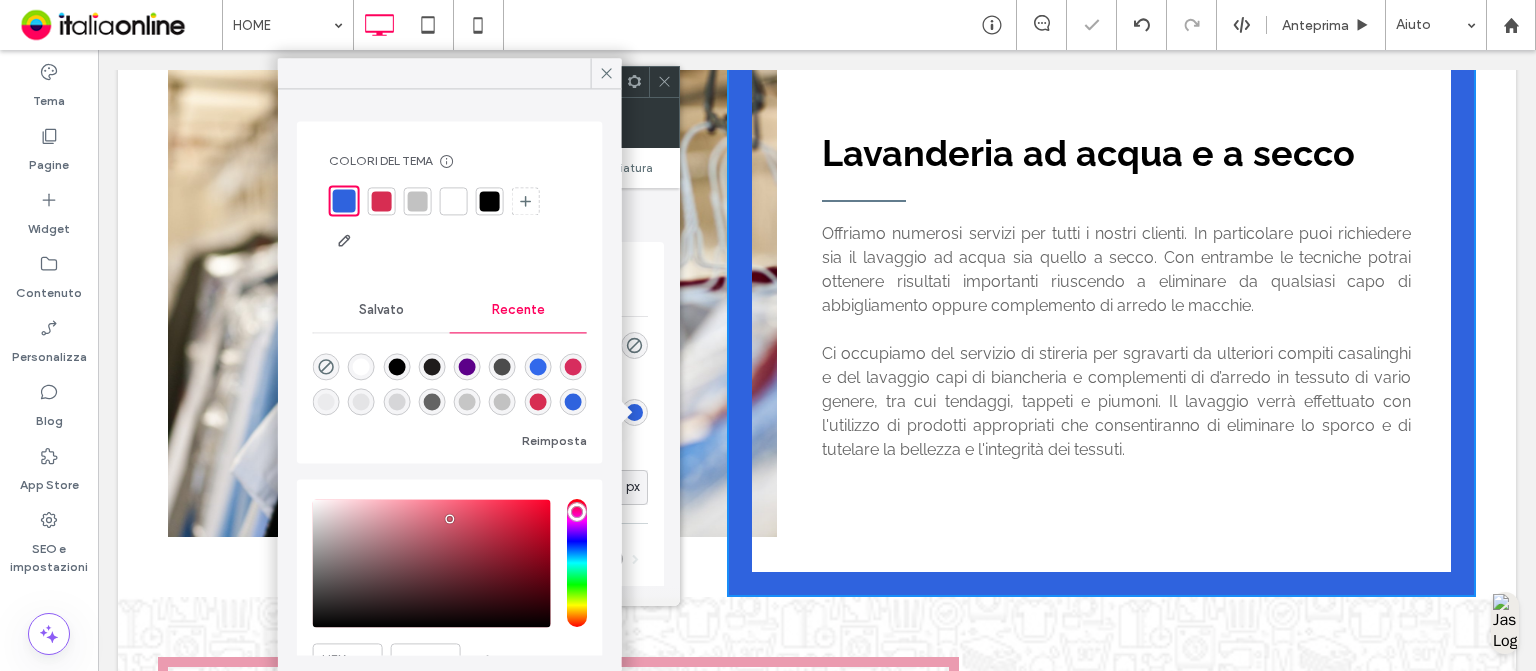 type on "**" 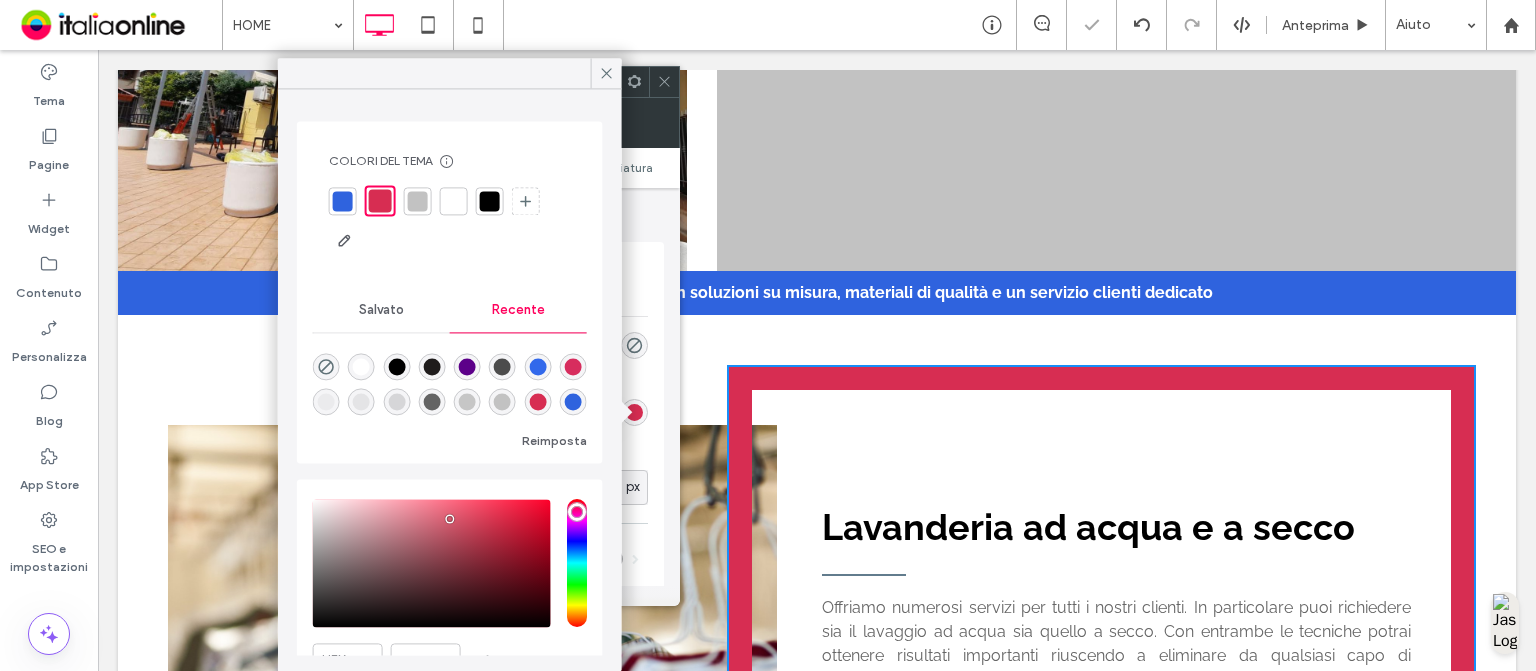 scroll, scrollTop: 452, scrollLeft: 0, axis: vertical 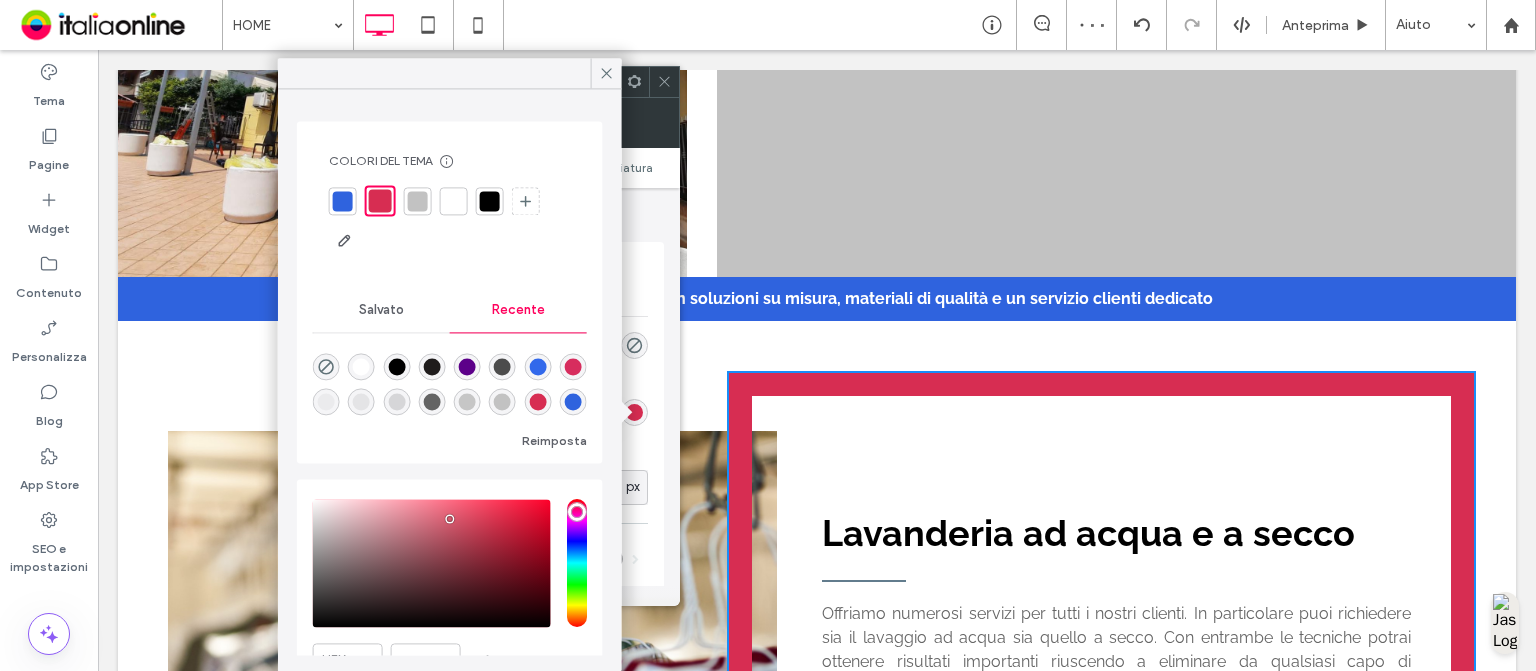click at bounding box center [664, 82] 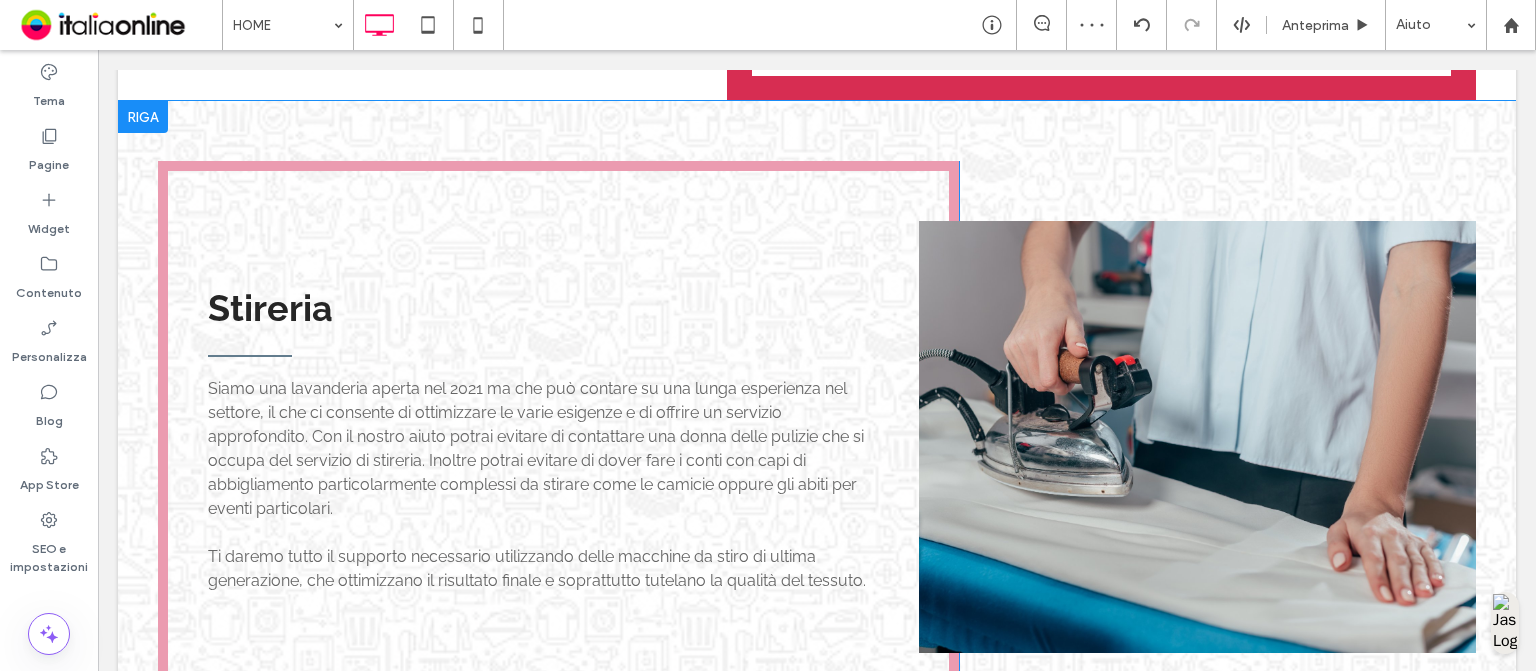 scroll, scrollTop: 1328, scrollLeft: 0, axis: vertical 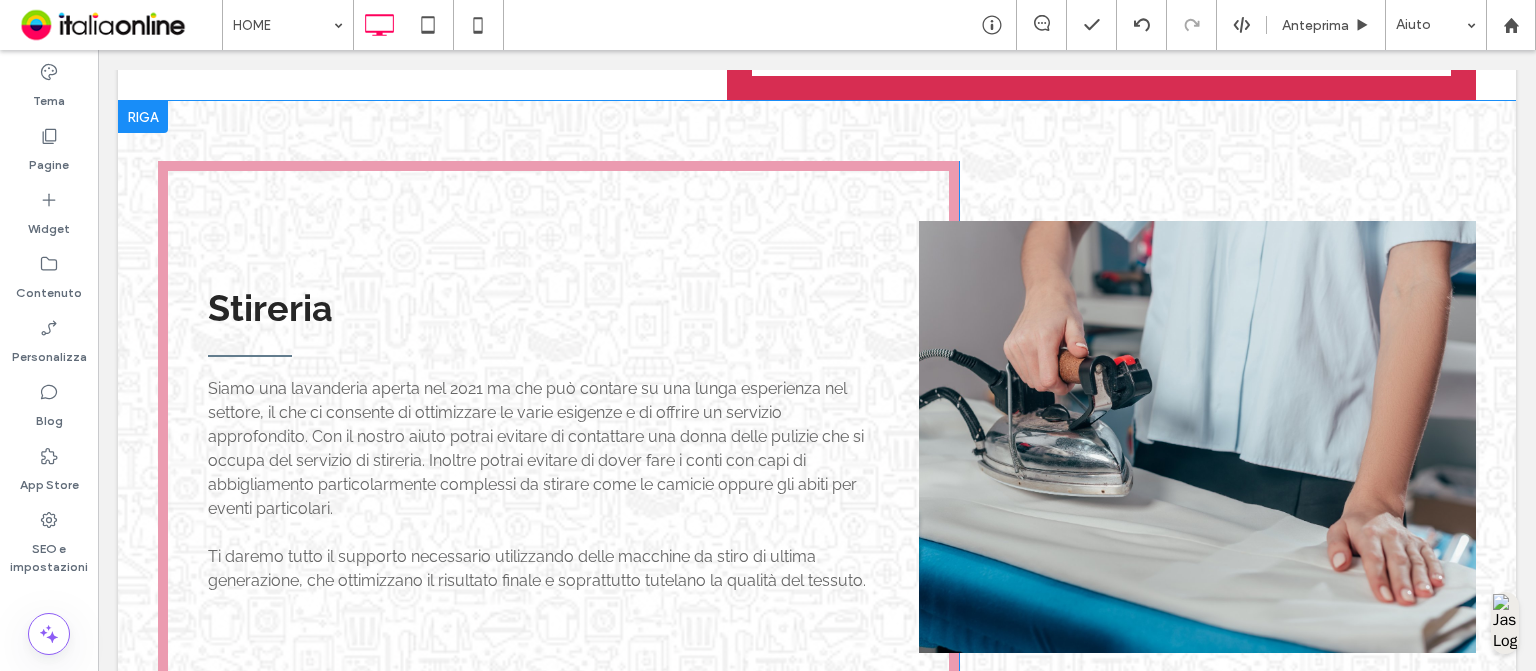 click on "Stireria
Siamo una lavanderia aperta nel 2021 ma che può contare su una lunga esperienza nel settore, il che ci consente di ottimizzare le varie esigenze e di offrire un servizio approfondito. Con il nostro aiuto potrai evitare di contattare una donna delle pulizie che si occupa del servizio di stireria. Inoltre potrai evitare di dover fare i conti con capi di abbigliamento particolarmente complessi da stirare come le camicie oppure gli abiti per eventi particolari.
﻿ Ti daremo tutto il supporto necessario utilizzando delle macchine da stiro di ultima generazione, che ottimizzano il risultato finale e soprattutto tutelano la qualità del tessuto.  Click To Paste" at bounding box center (558, 437) 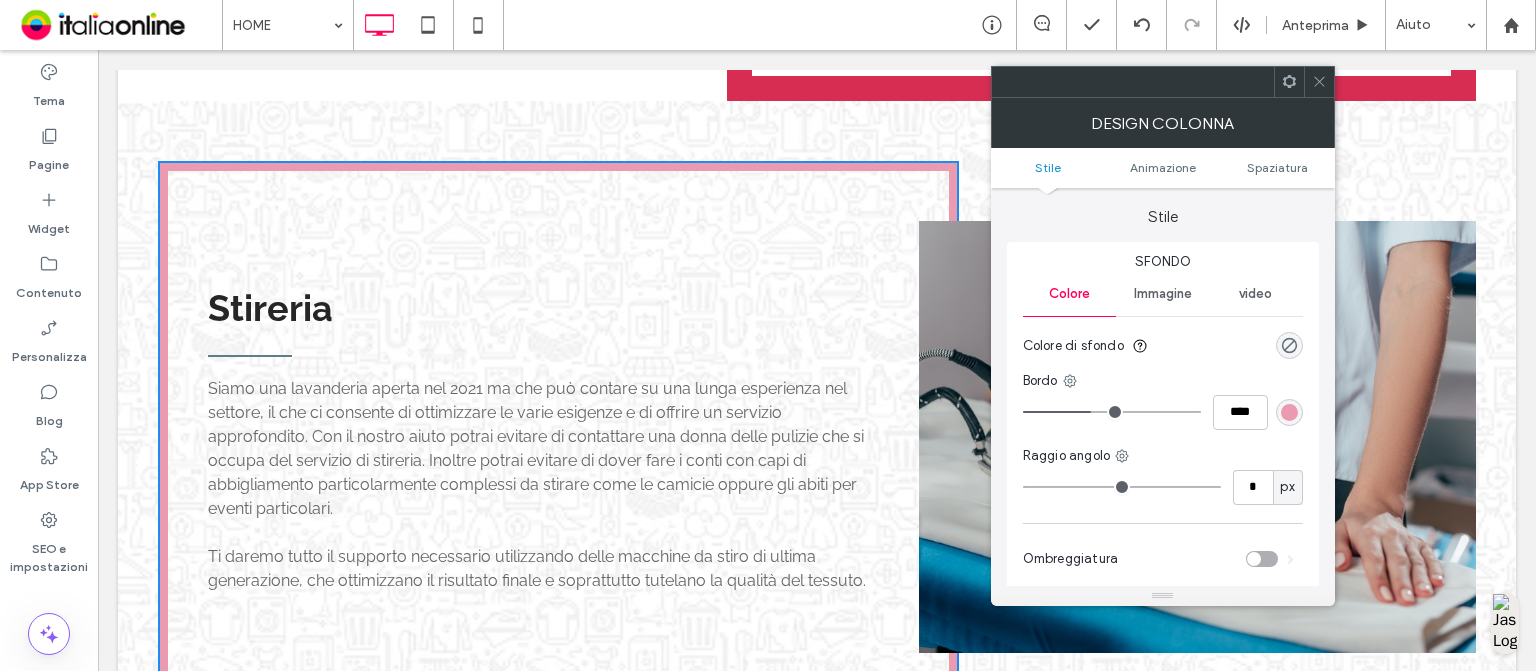click at bounding box center [1289, 412] 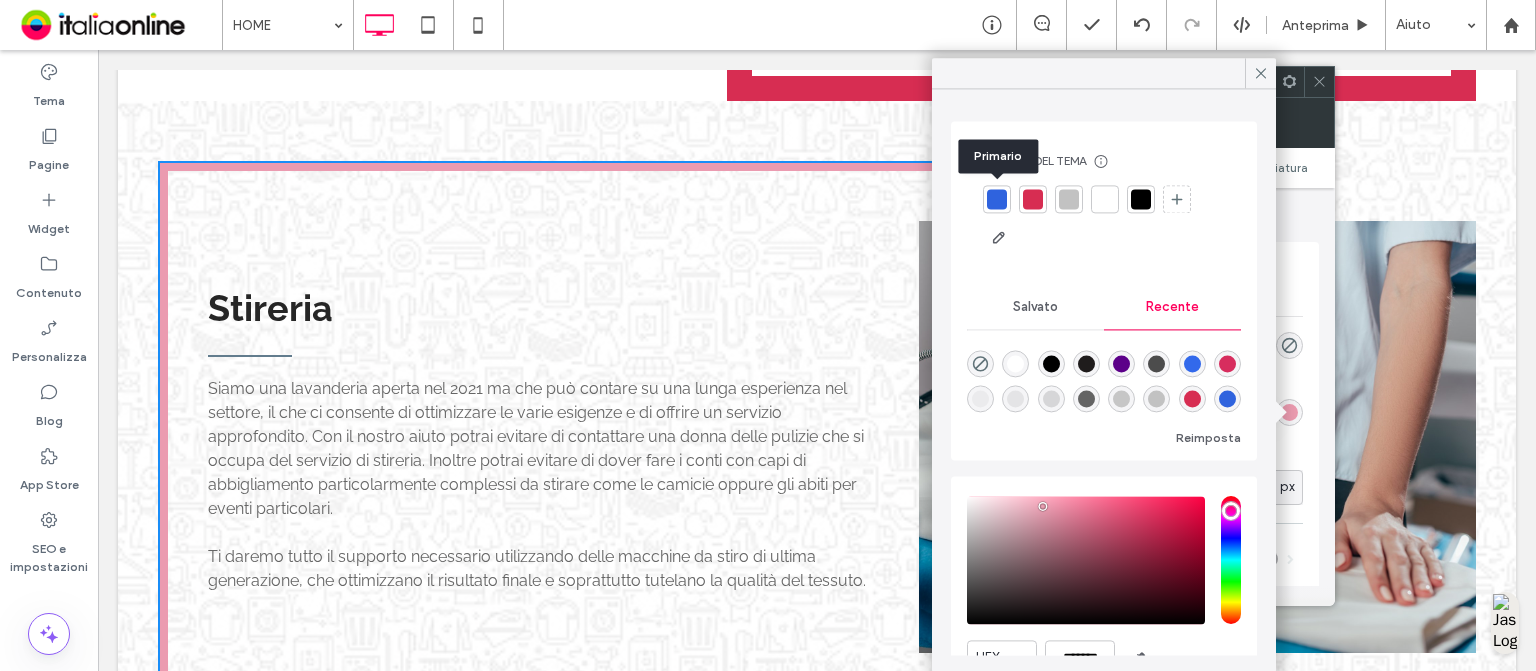 click at bounding box center (997, 199) 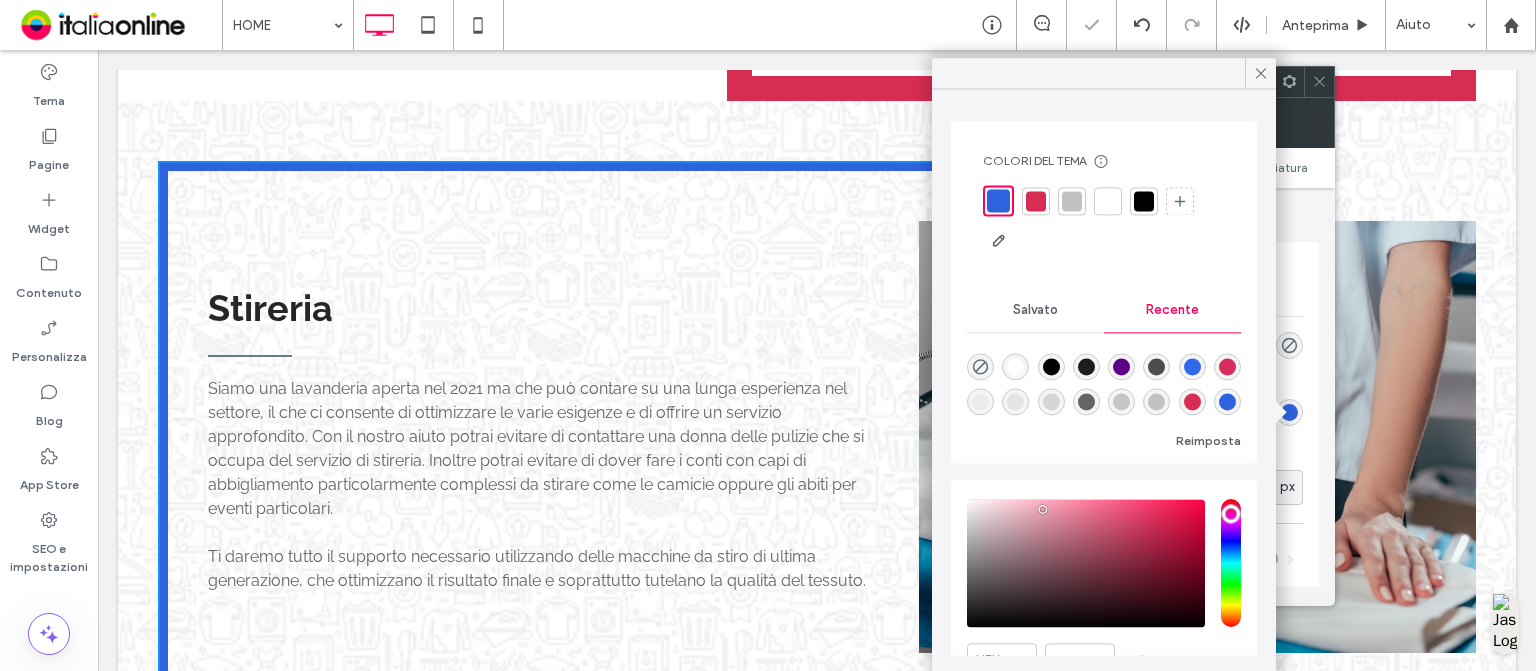 click at bounding box center (1319, 82) 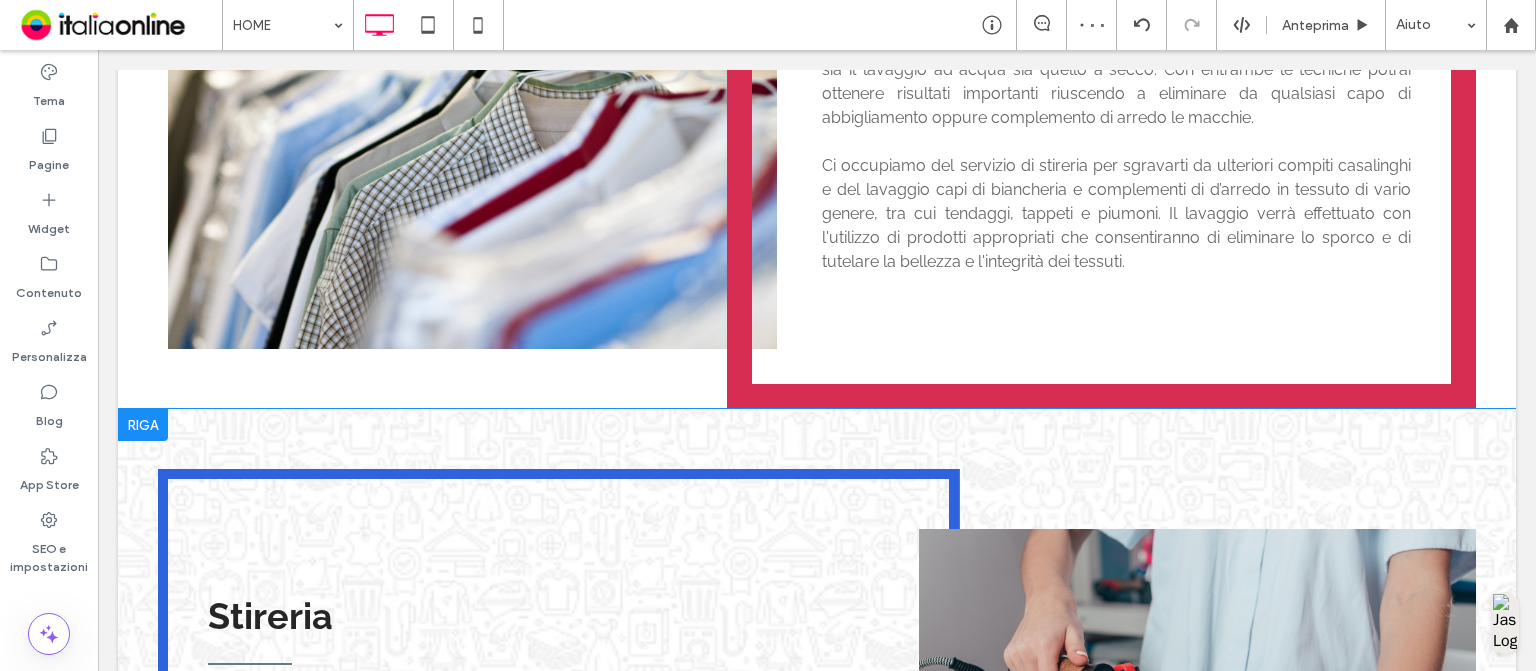 scroll, scrollTop: 1006, scrollLeft: 0, axis: vertical 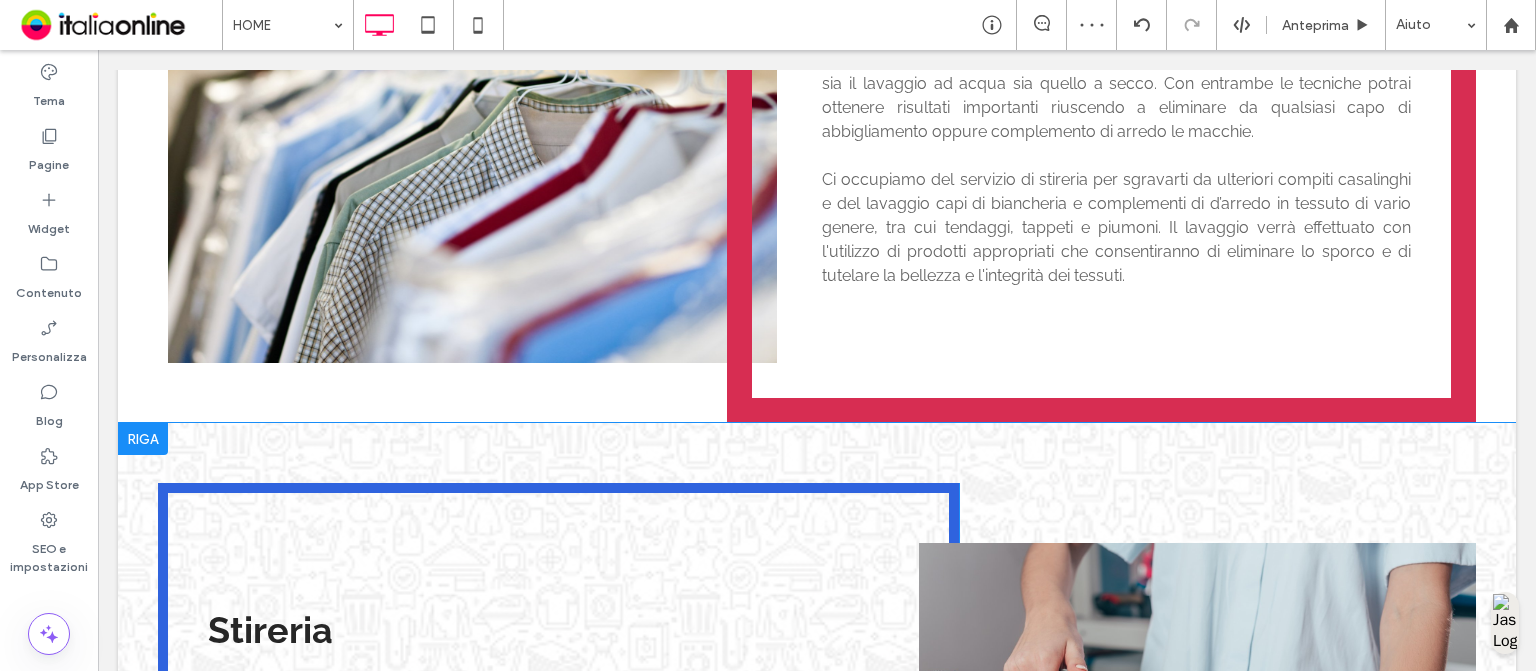 click on "Stireria
Siamo una lavanderia aperta nel 2021 ma che può contare su una lunga esperienza nel settore, il che ci consente di ottimizzare le varie esigenze e di offrire un servizio approfondito. Con il nostro aiuto potrai evitare di contattare una donna delle pulizie che si occupa del servizio di stireria. Inoltre potrai evitare di dover fare i conti con capi di abbigliamento particolarmente complessi da stirare come le camicie oppure gli abiti per eventi particolari.
﻿ Ti daremo tutto il supporto necessario utilizzando delle macchine da stiro di ultima generazione, che ottimizzano il risultato finale e soprattutto tutelano la qualità del tessuto.  Click To Paste
Click To Paste
Riga + Aggiungi sezione" at bounding box center (817, 759) 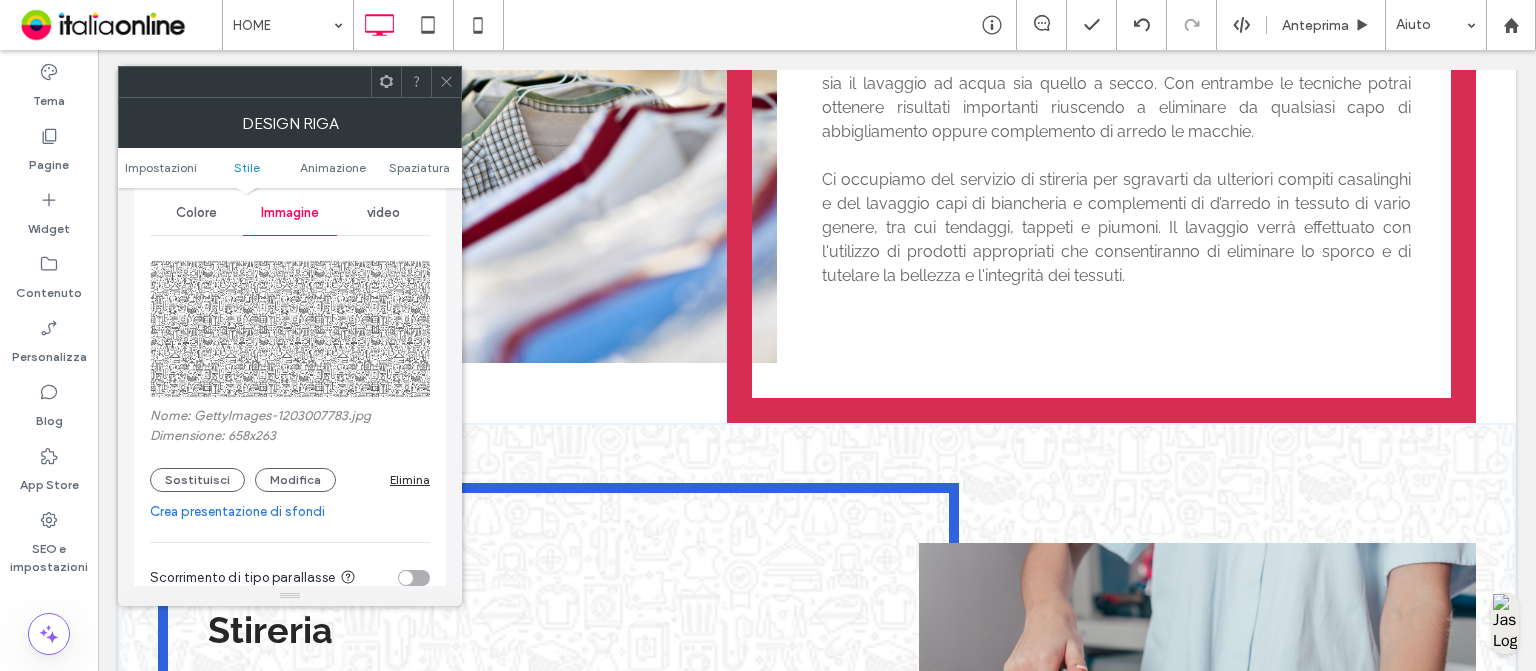 scroll, scrollTop: 258, scrollLeft: 0, axis: vertical 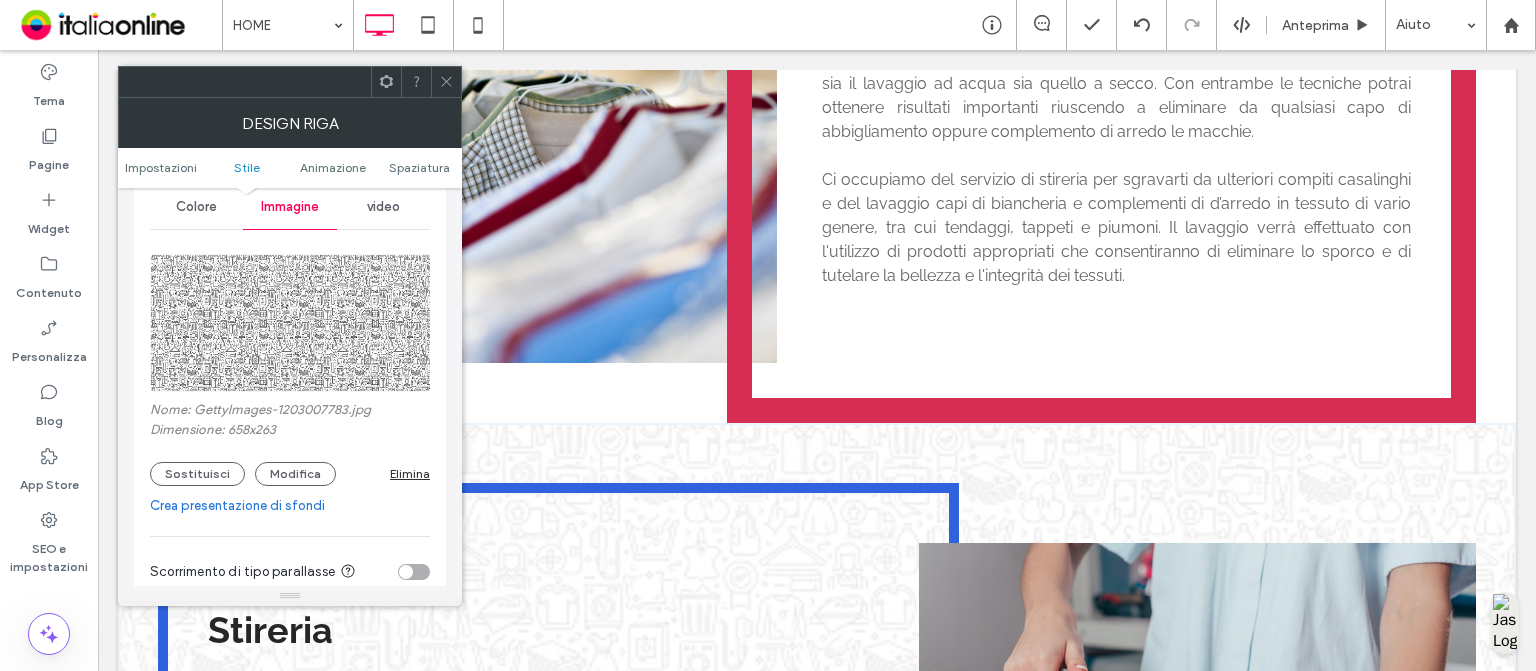 click on "Elimina" at bounding box center [410, 473] 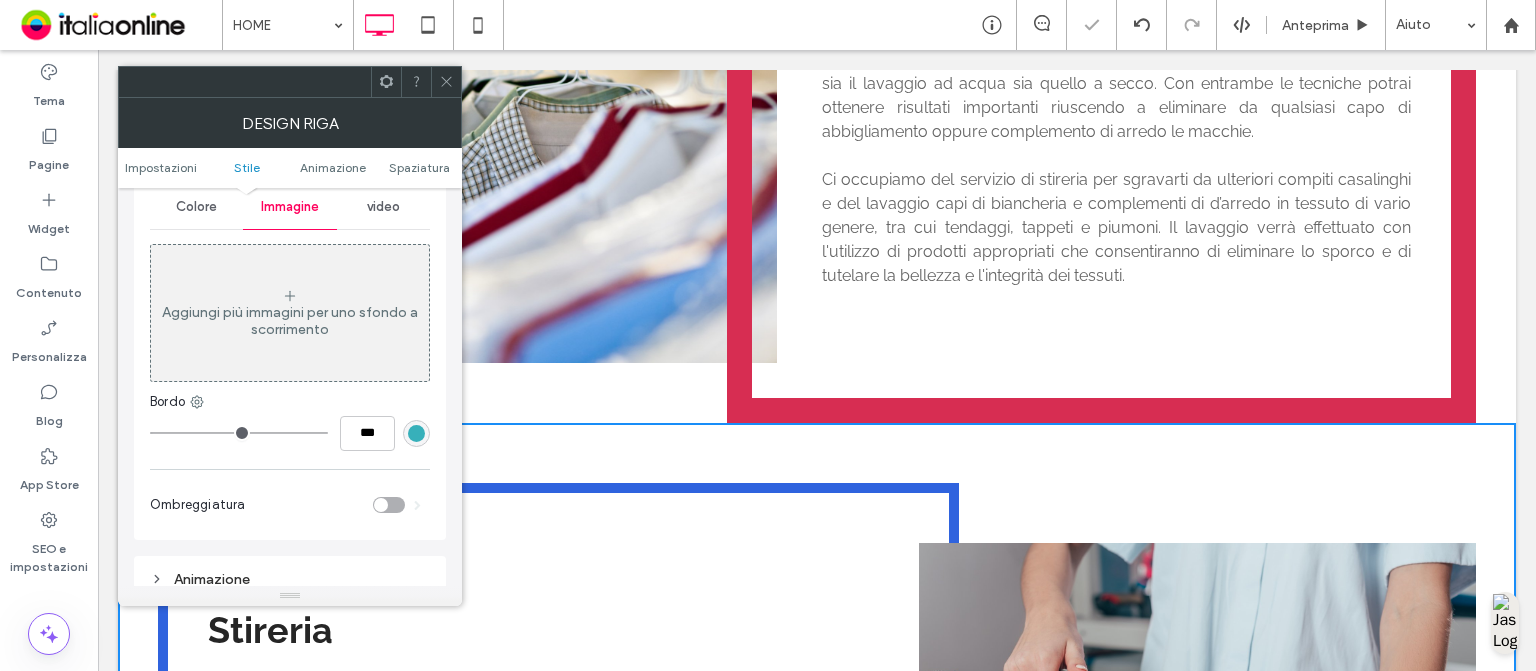 click 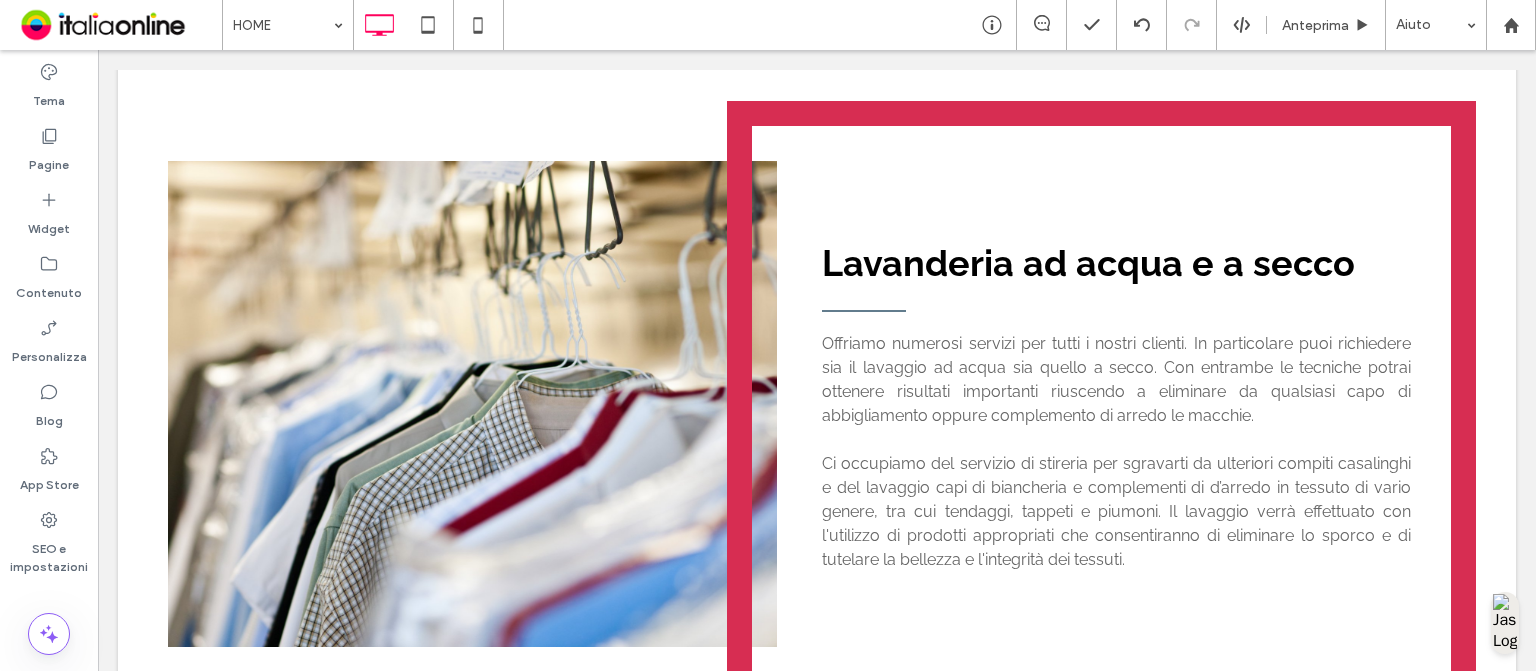 scroll, scrollTop: 738, scrollLeft: 0, axis: vertical 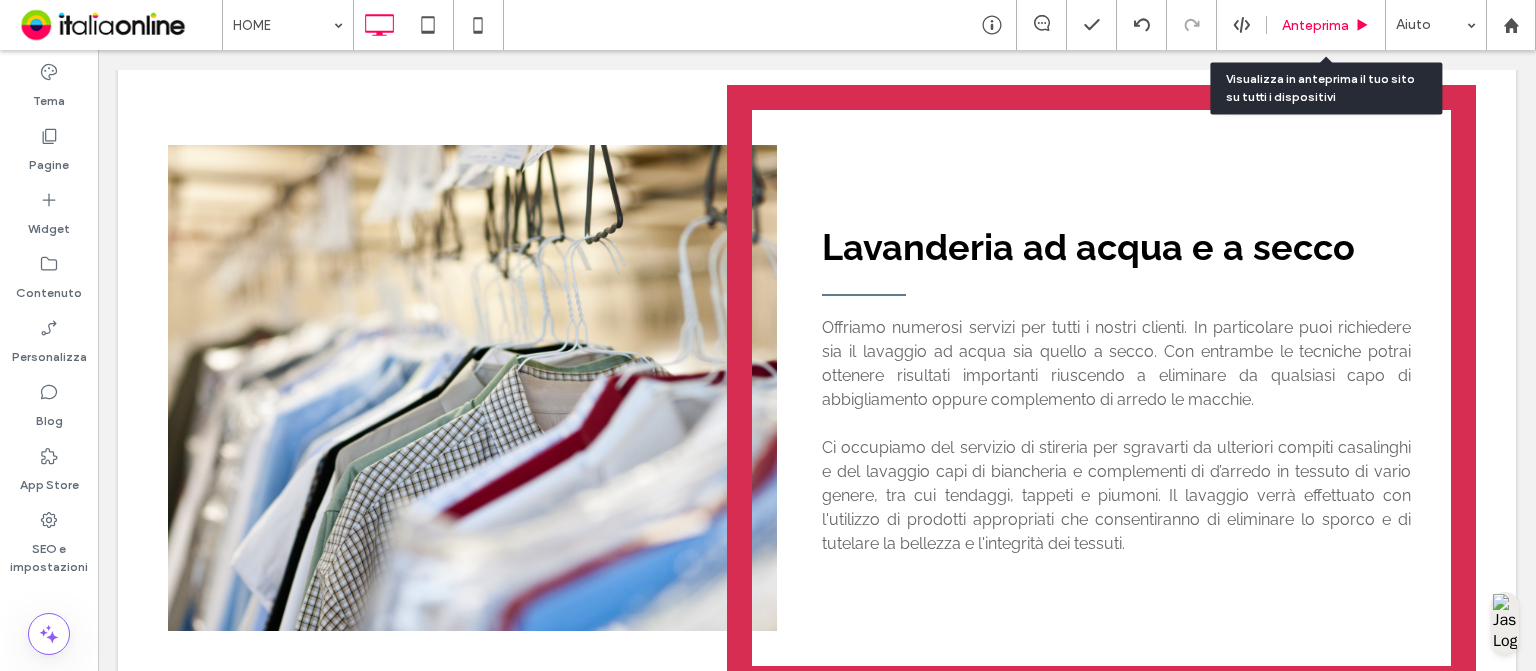 click on "Anteprima" at bounding box center (1315, 25) 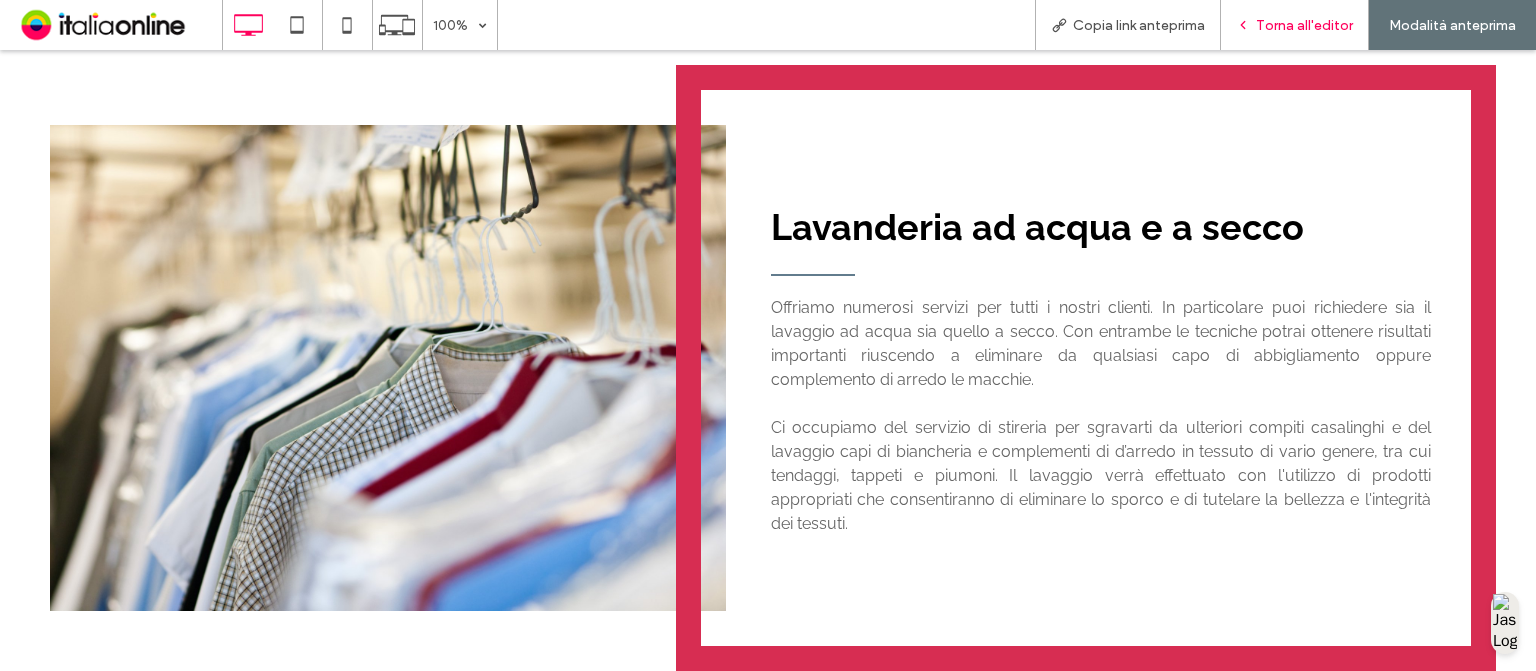 click on "Torna all'editor" at bounding box center [1295, 25] 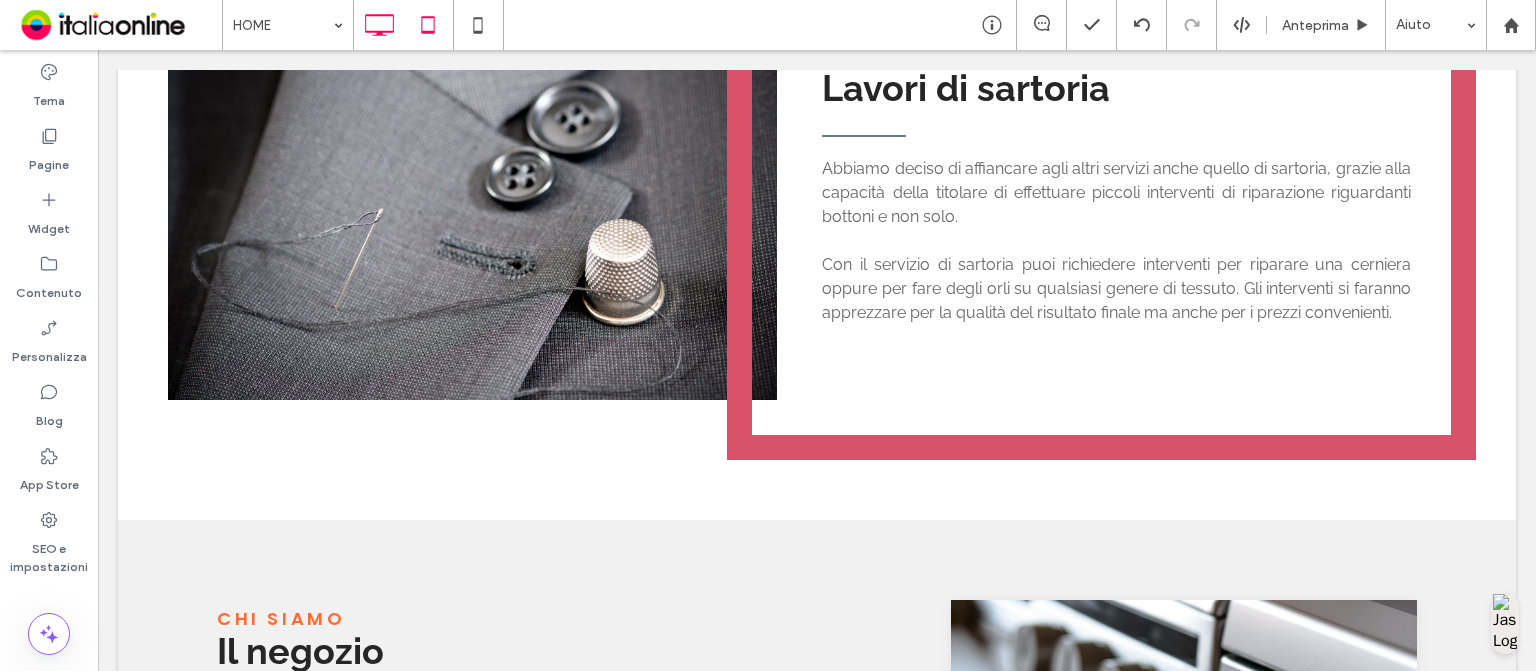 scroll, scrollTop: 2202, scrollLeft: 0, axis: vertical 